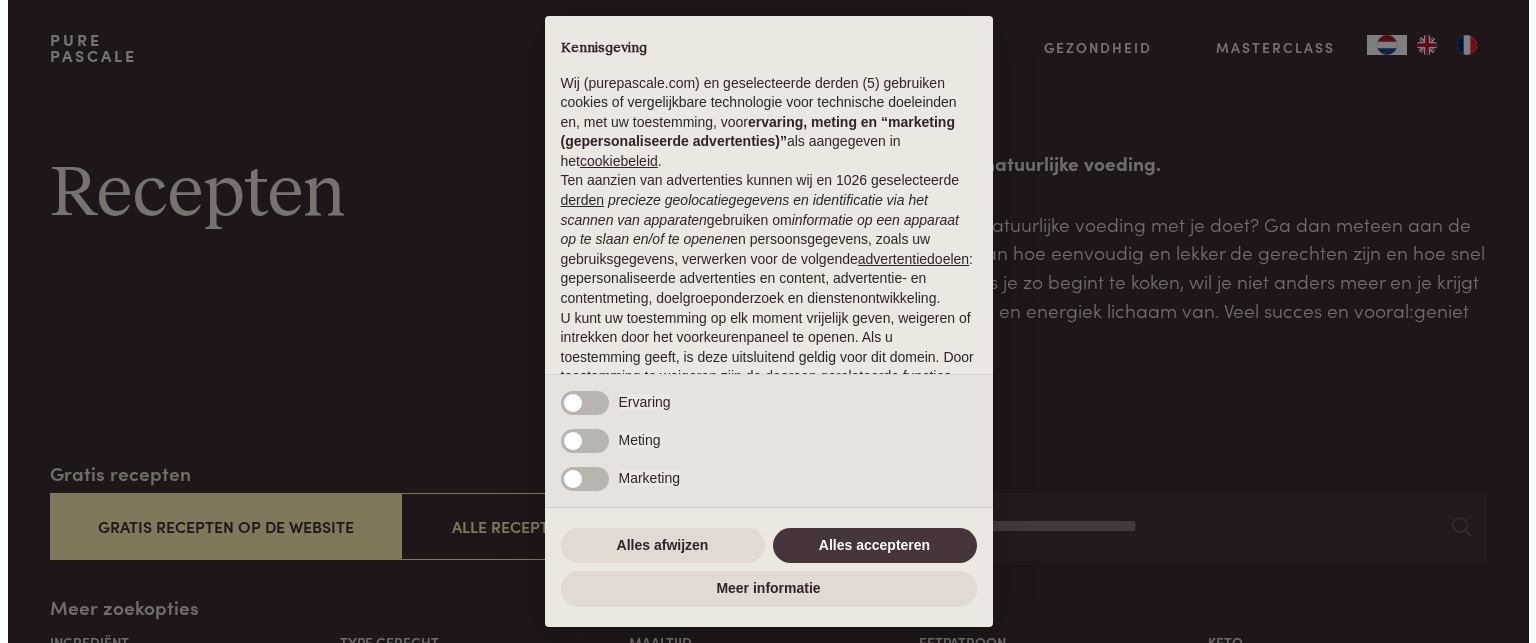 scroll, scrollTop: 0, scrollLeft: 0, axis: both 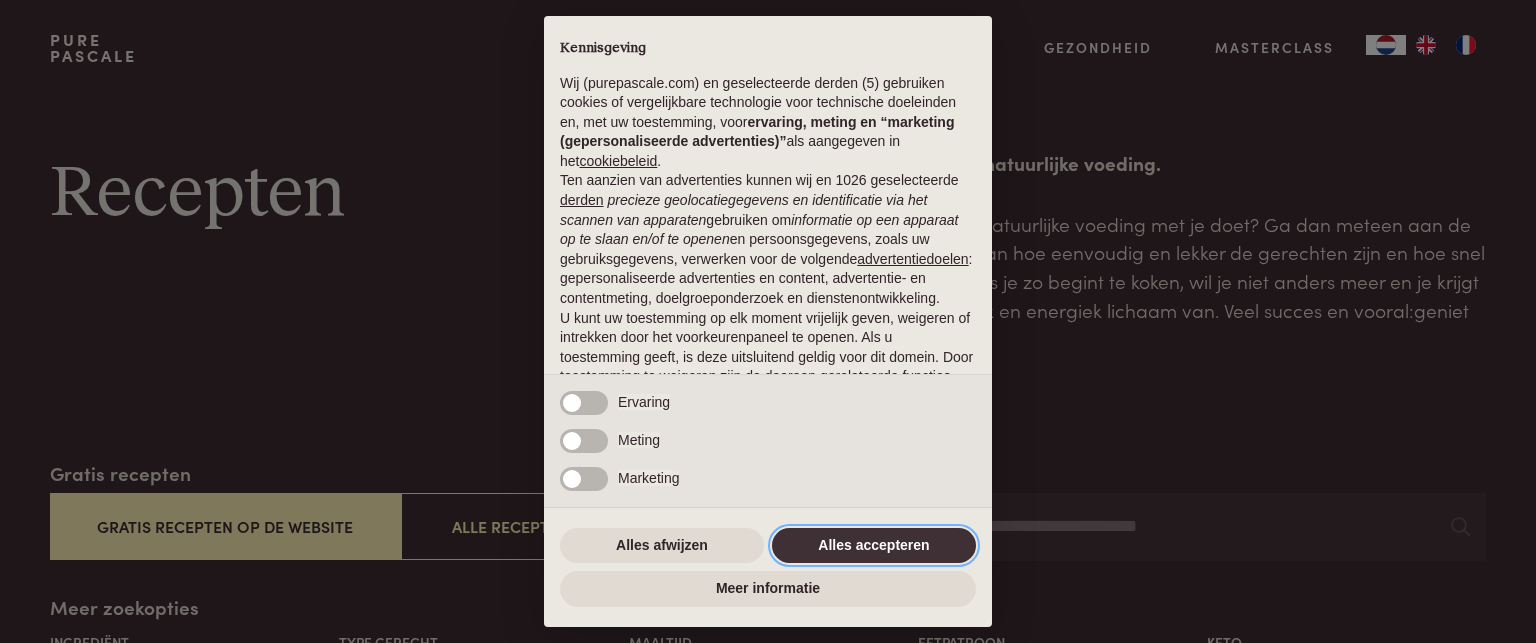 click on "Alles accepteren" at bounding box center [874, 546] 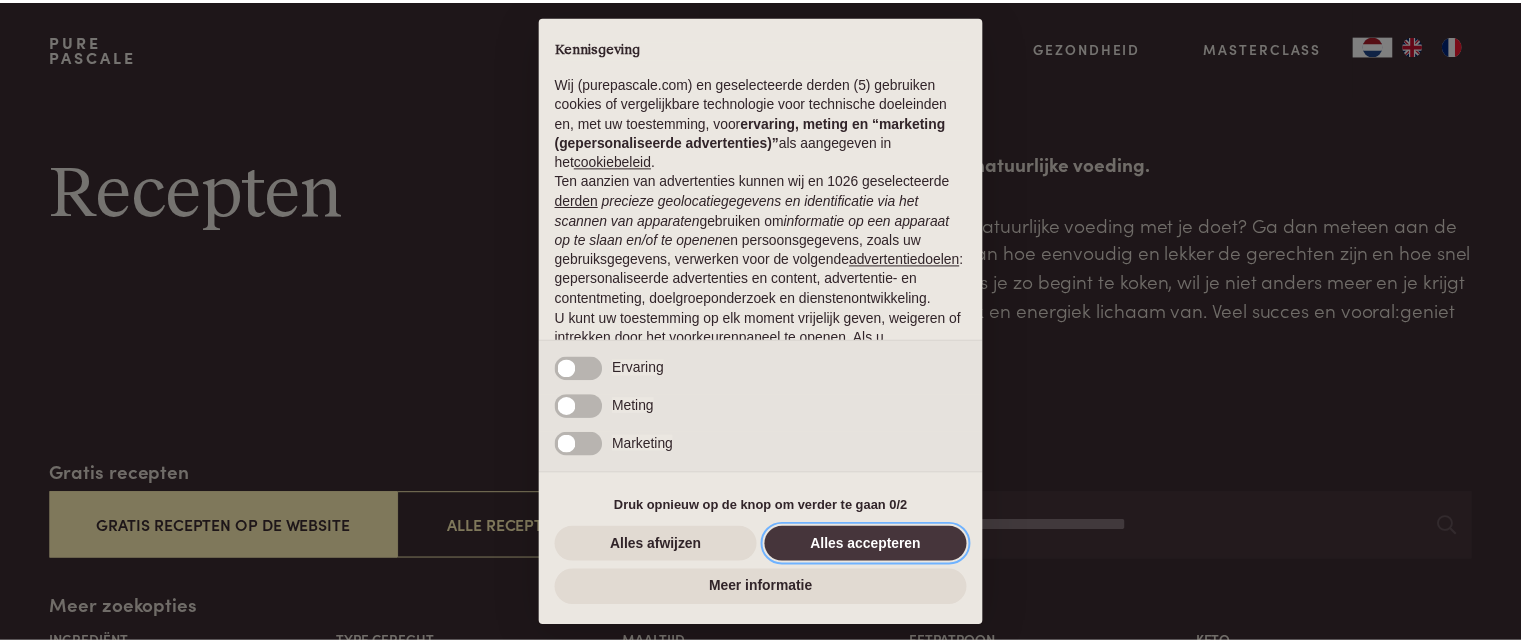 scroll, scrollTop: 160, scrollLeft: 0, axis: vertical 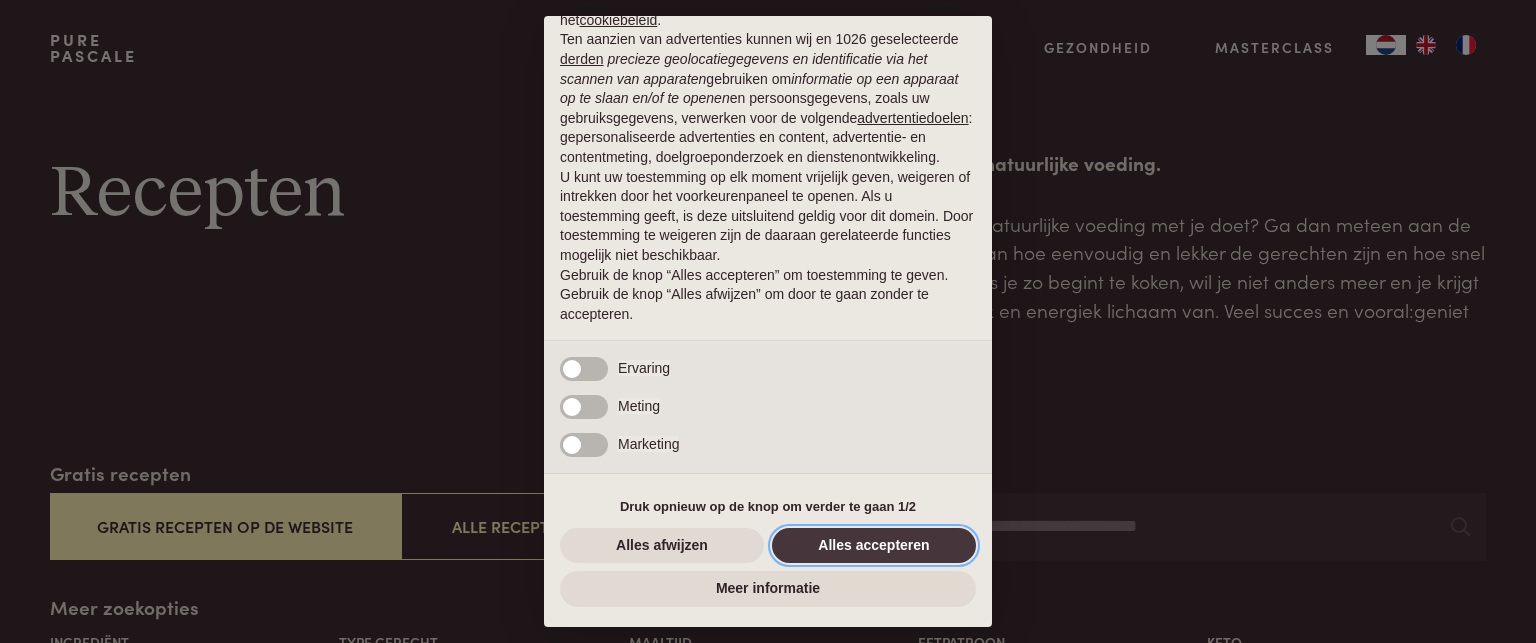 click on "Alles accepteren" at bounding box center [874, 546] 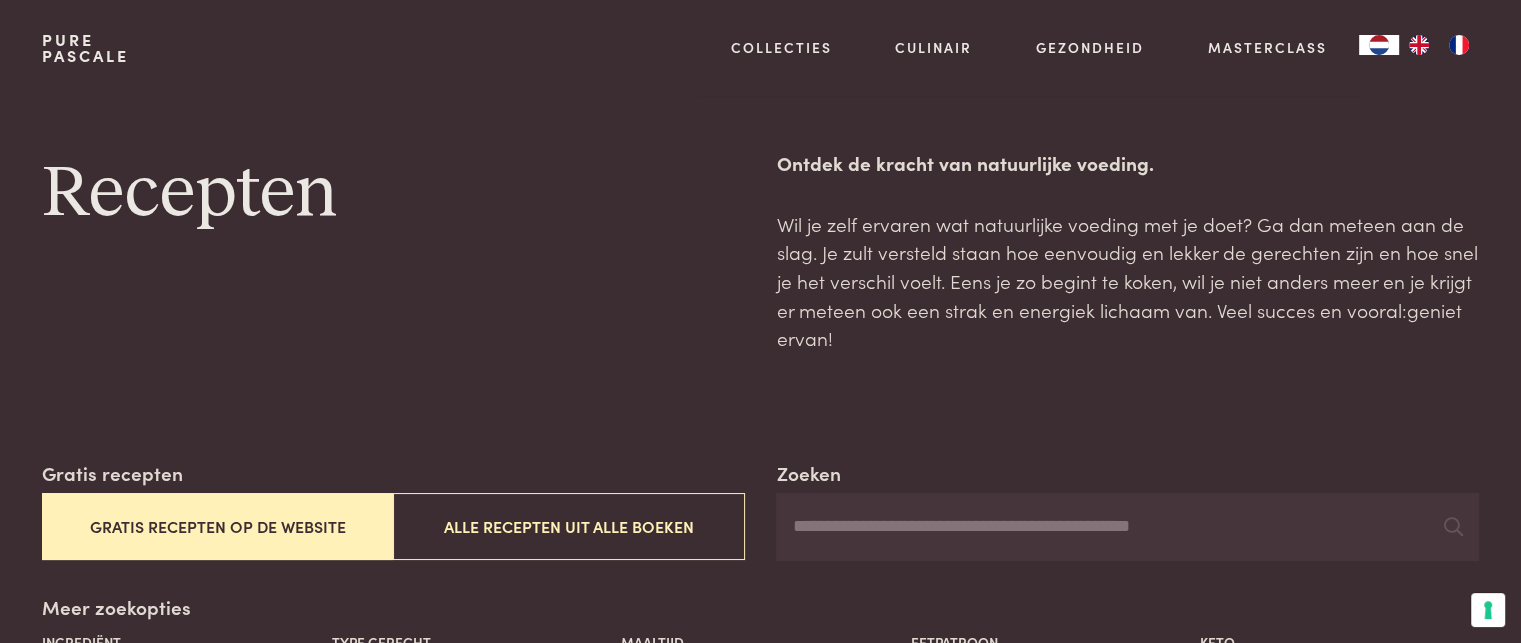 click on "Gratis recepten op de website" at bounding box center [217, 526] 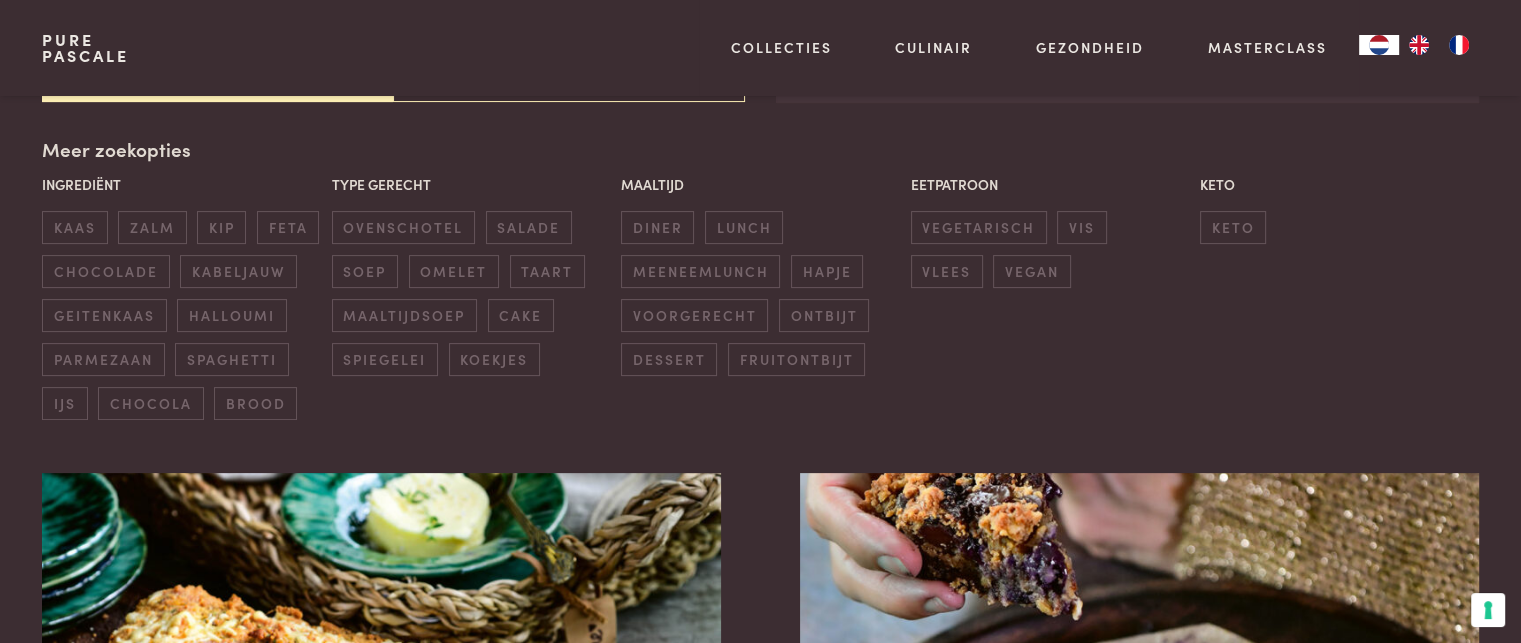 scroll, scrollTop: 459, scrollLeft: 0, axis: vertical 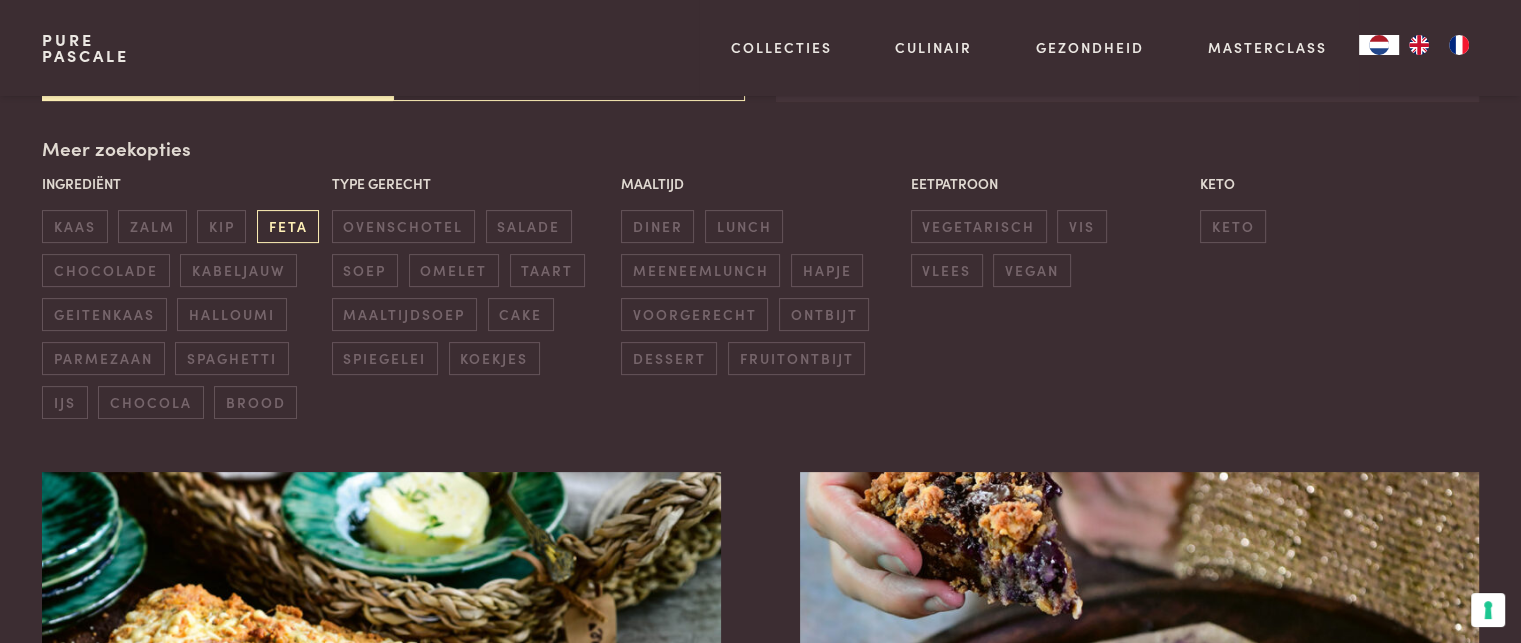 click on "feta" at bounding box center [288, 226] 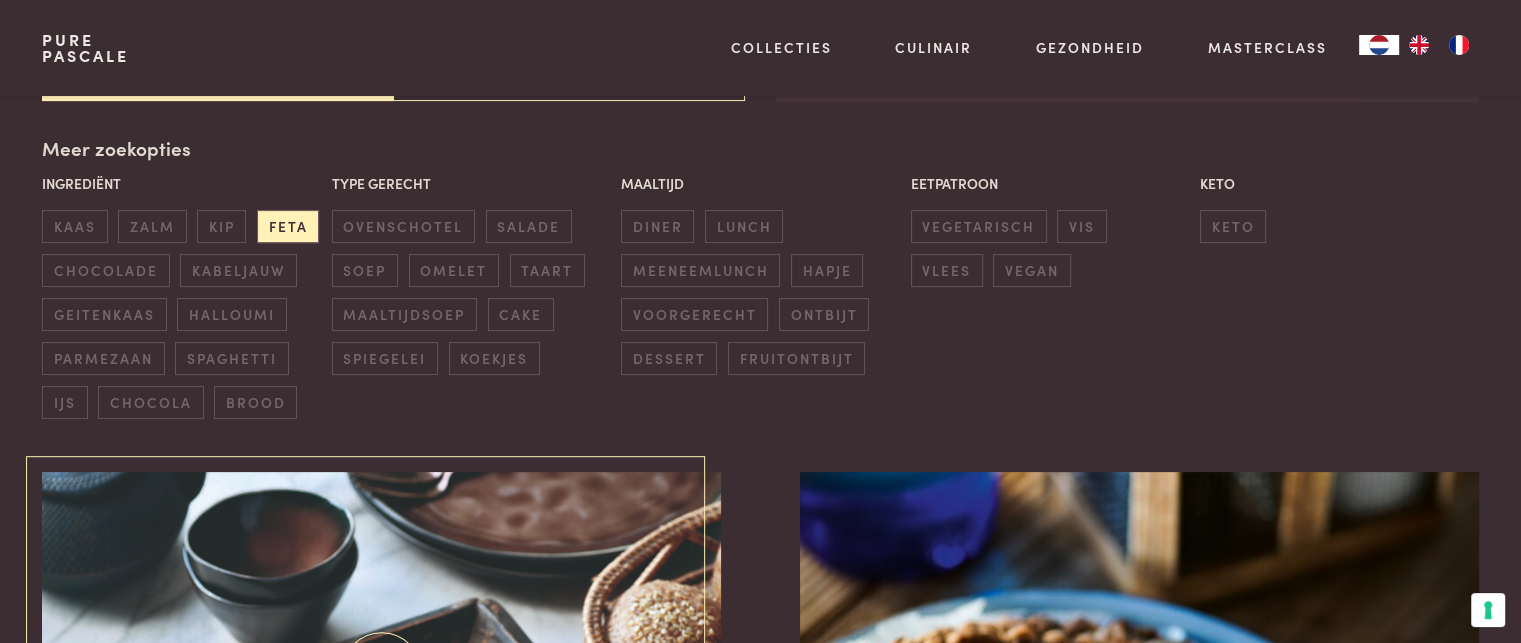 scroll, scrollTop: 859, scrollLeft: 0, axis: vertical 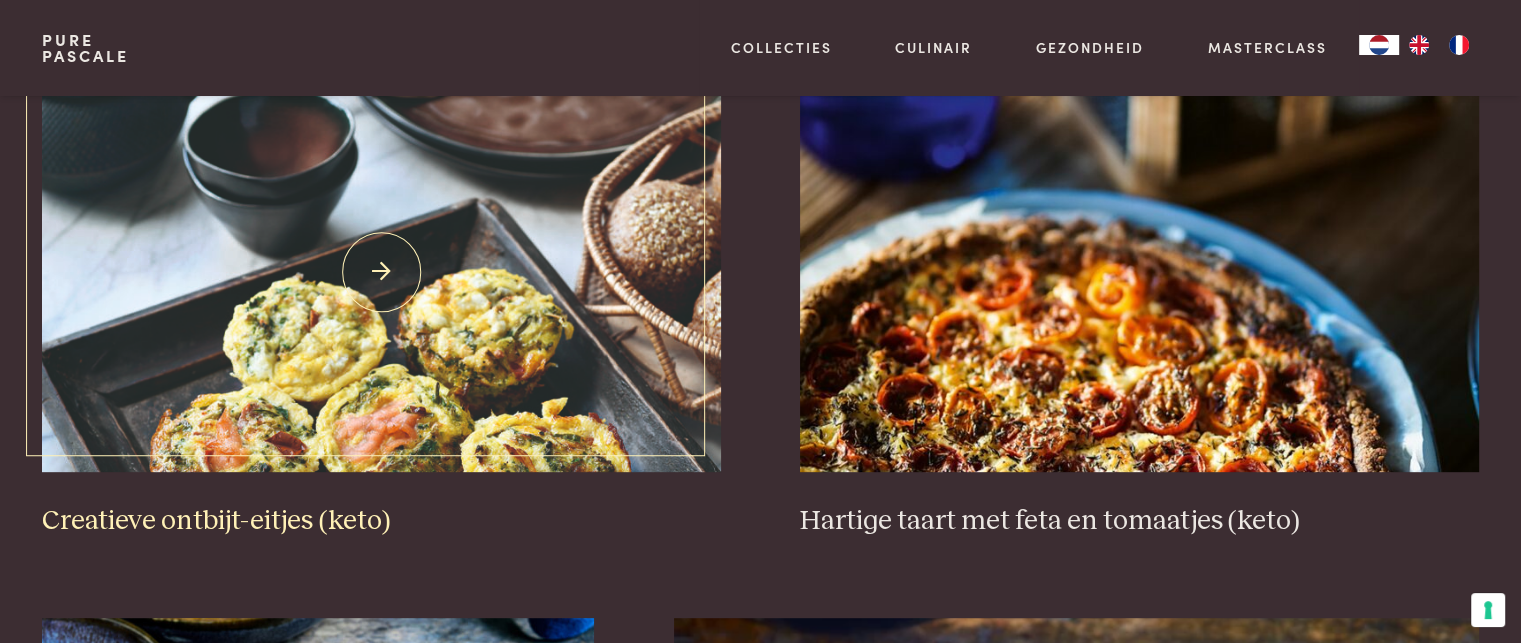 click on "Creatieve ontbijt-eitjes (keto)" at bounding box center (381, 521) 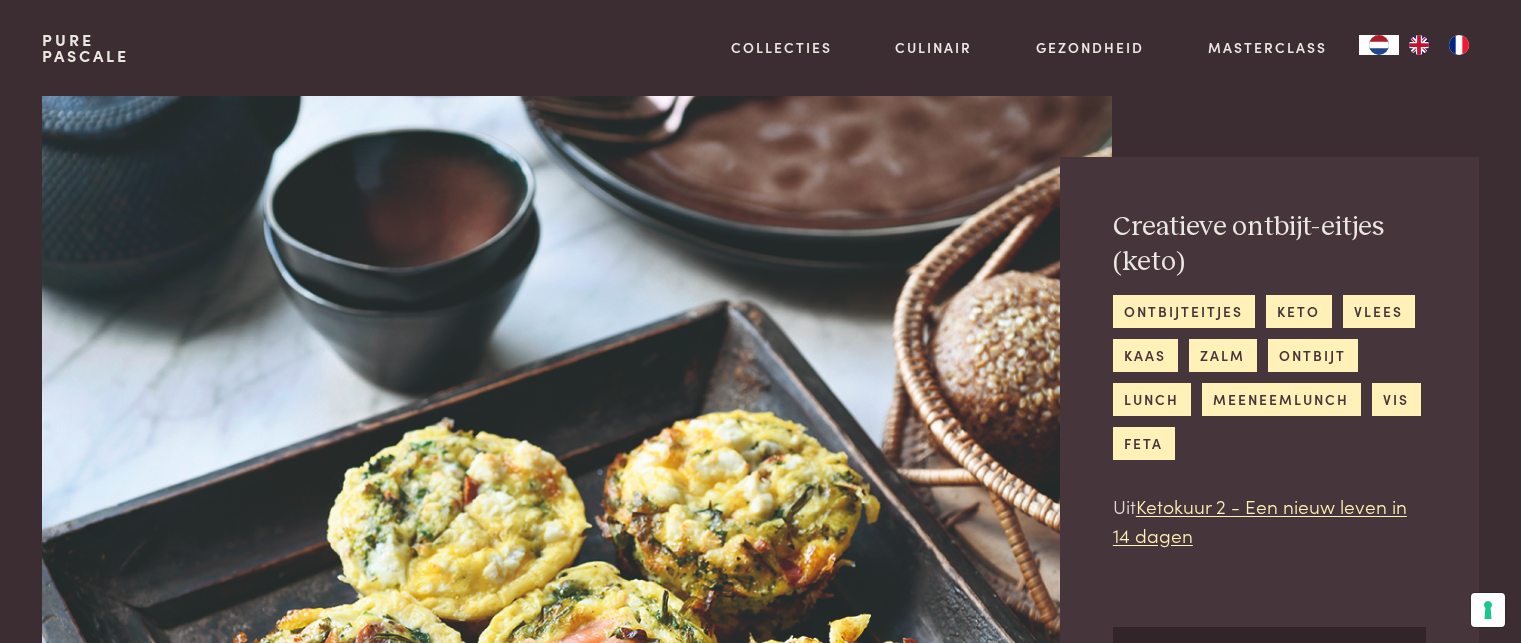 scroll, scrollTop: 0, scrollLeft: 0, axis: both 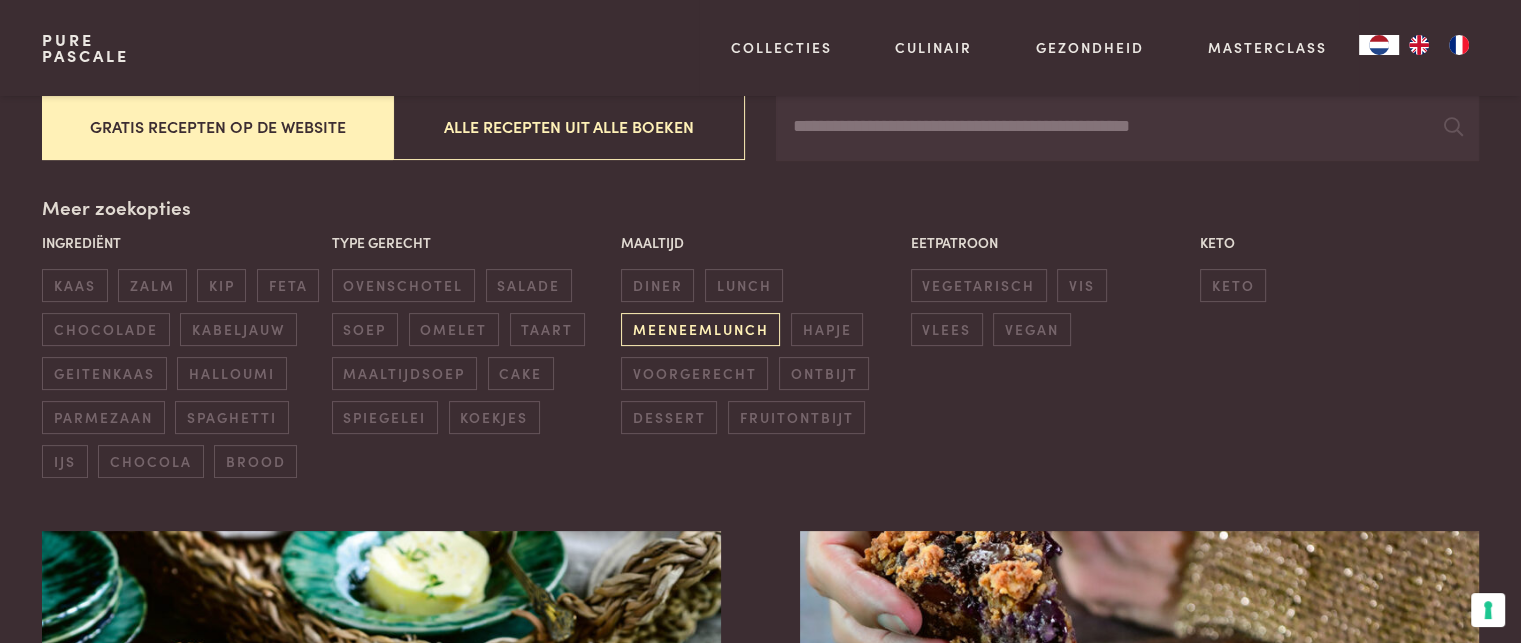 click on "meeneemlunch" at bounding box center [700, 329] 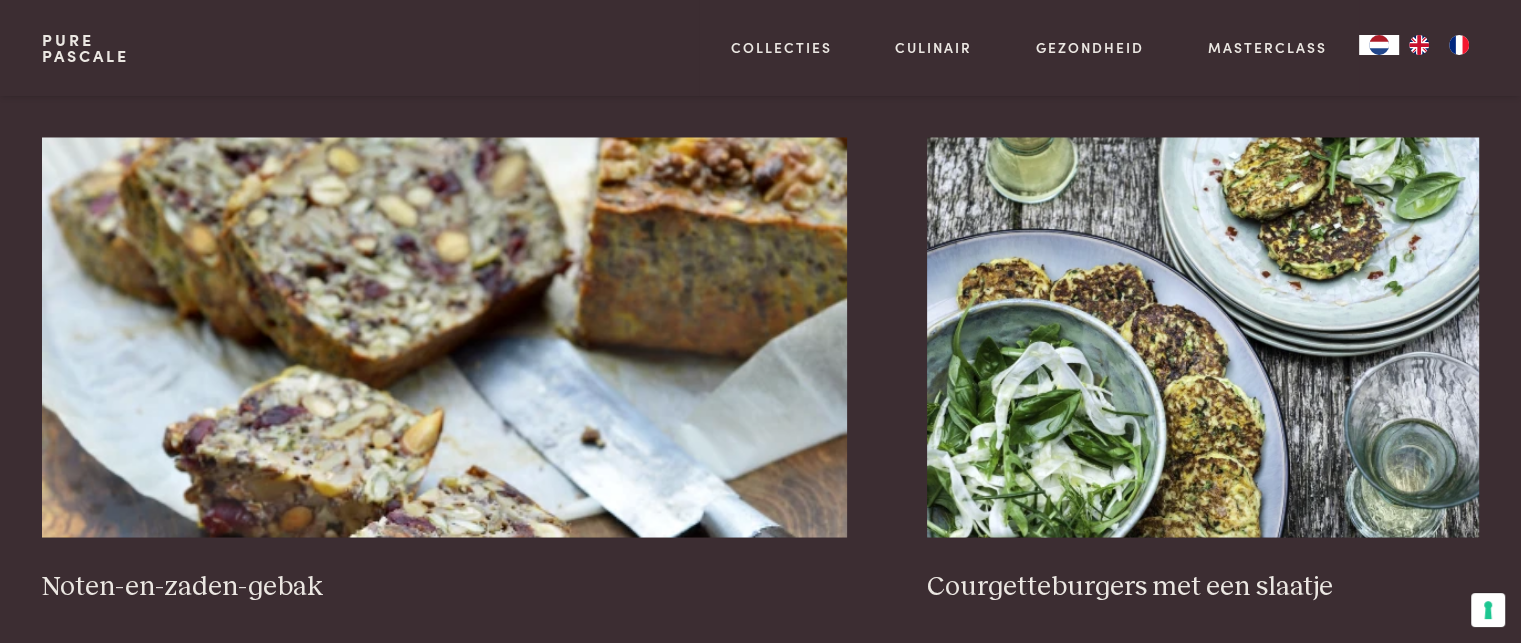 scroll, scrollTop: 3359, scrollLeft: 0, axis: vertical 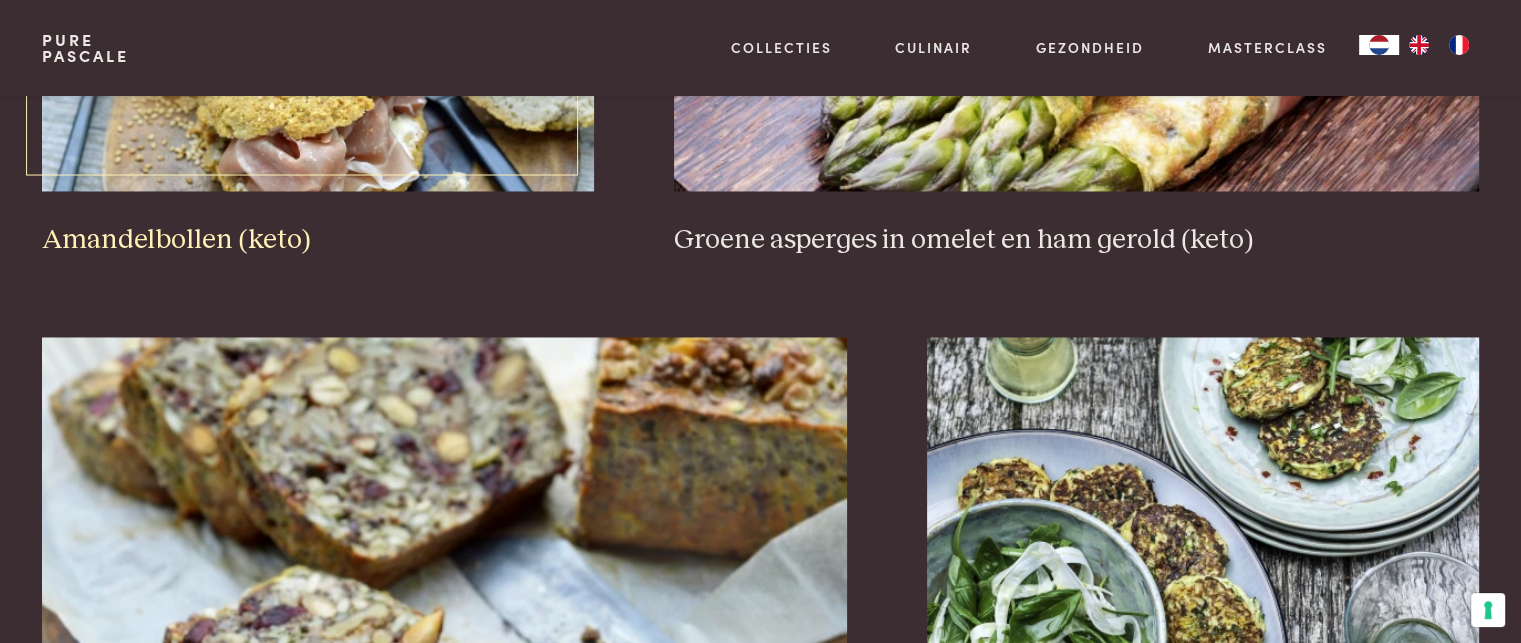 click at bounding box center [318, -9] 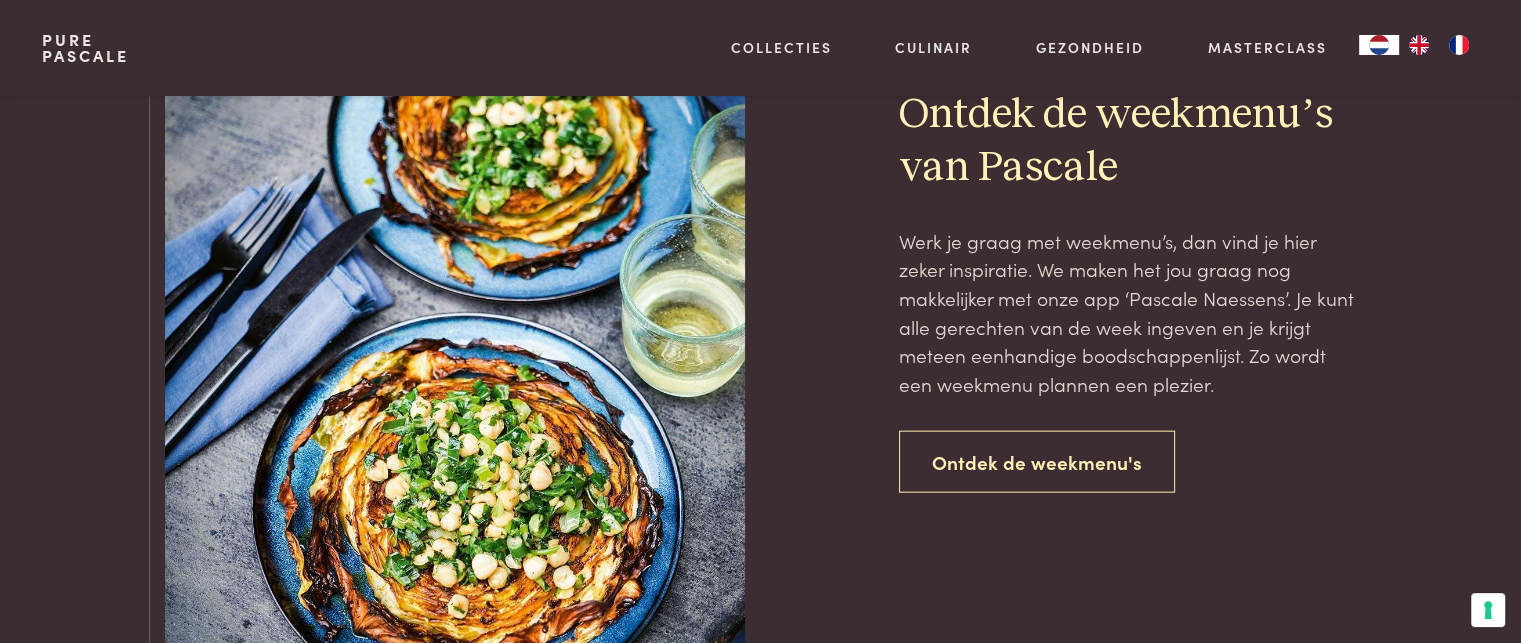 scroll, scrollTop: 4559, scrollLeft: 0, axis: vertical 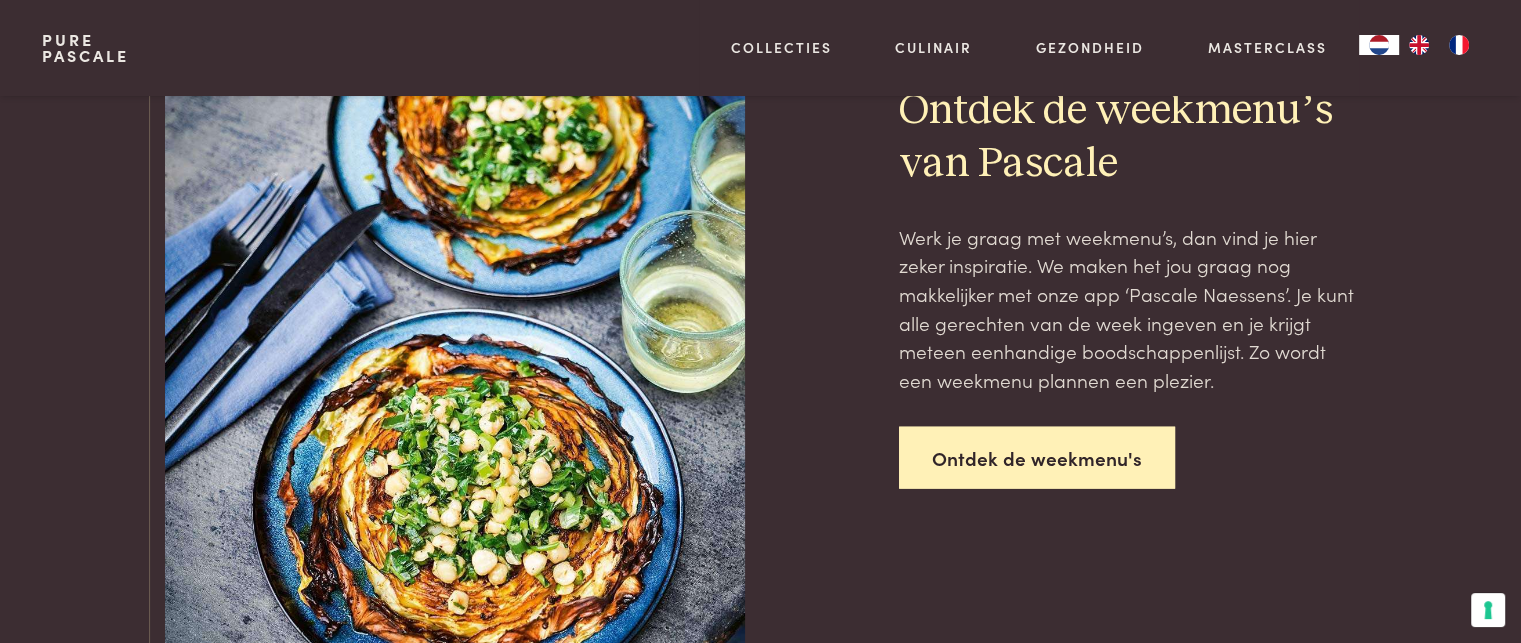 click on "Ontdek de weekmenu's" at bounding box center (1037, 458) 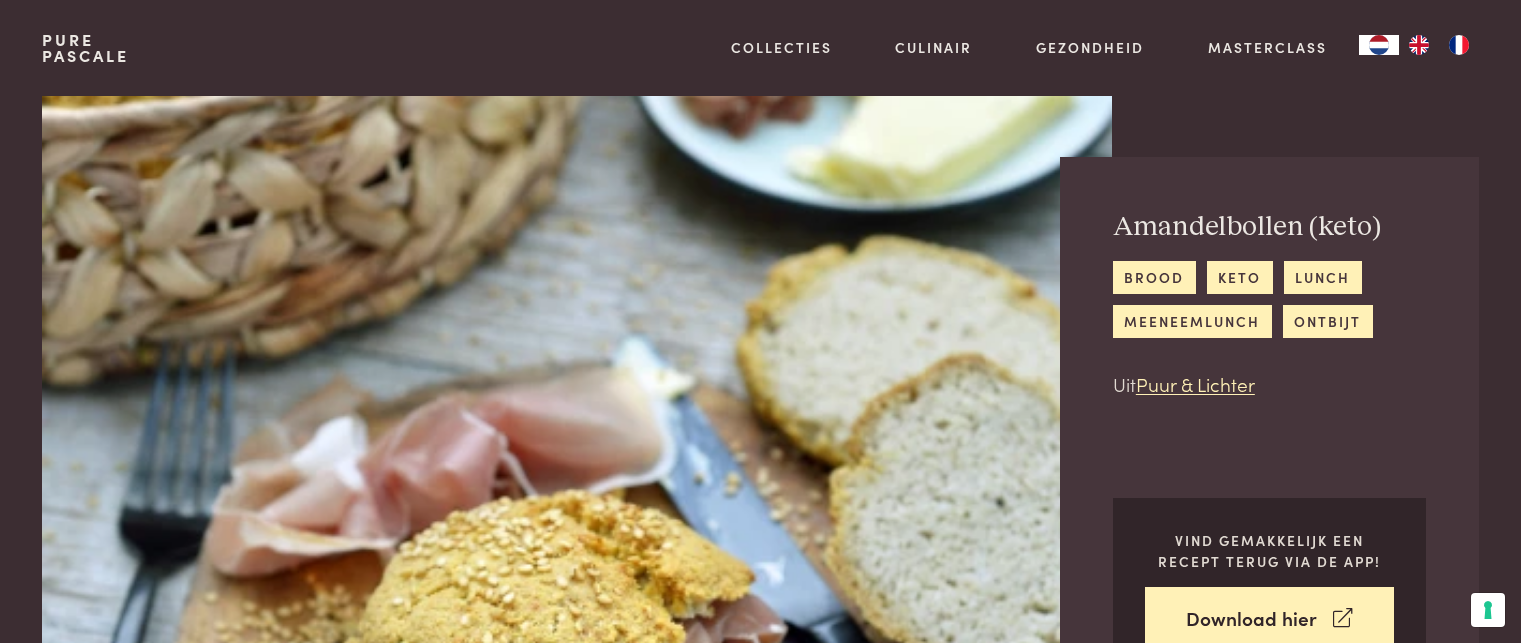 scroll, scrollTop: 0, scrollLeft: 0, axis: both 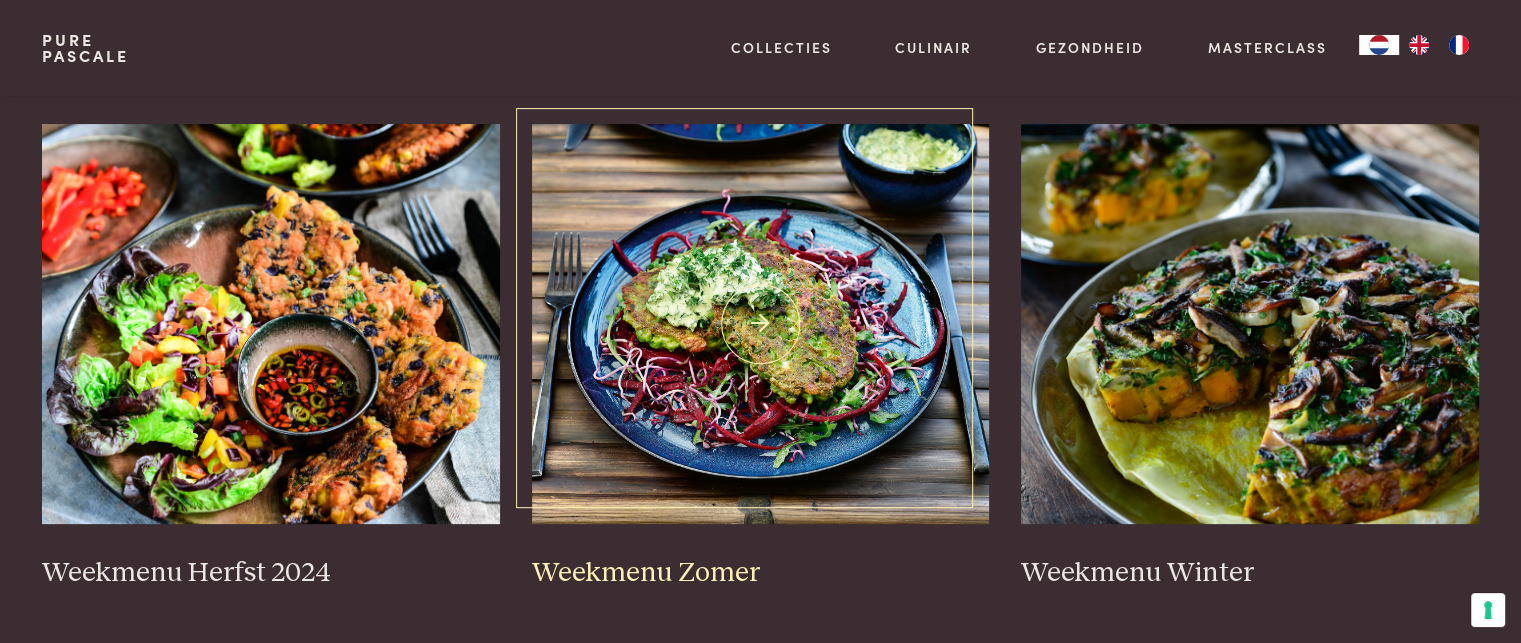 click at bounding box center (761, 324) 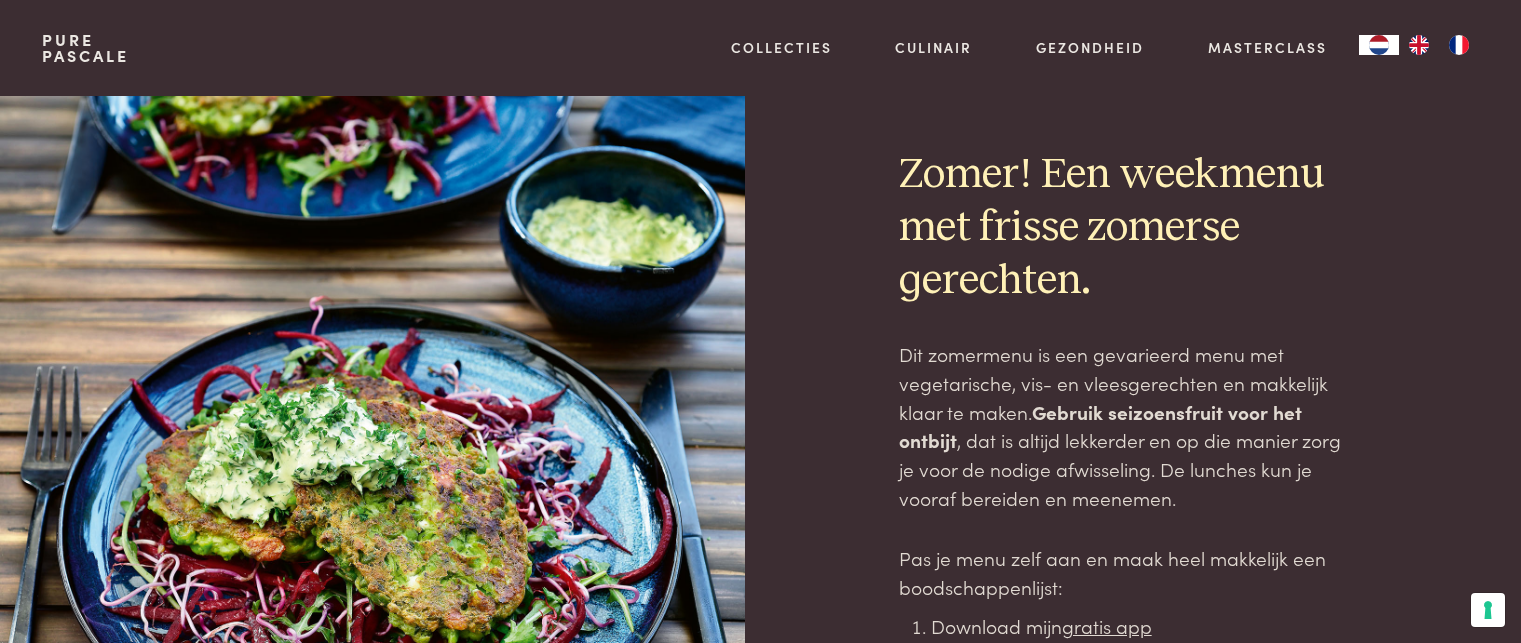 scroll, scrollTop: 0, scrollLeft: 0, axis: both 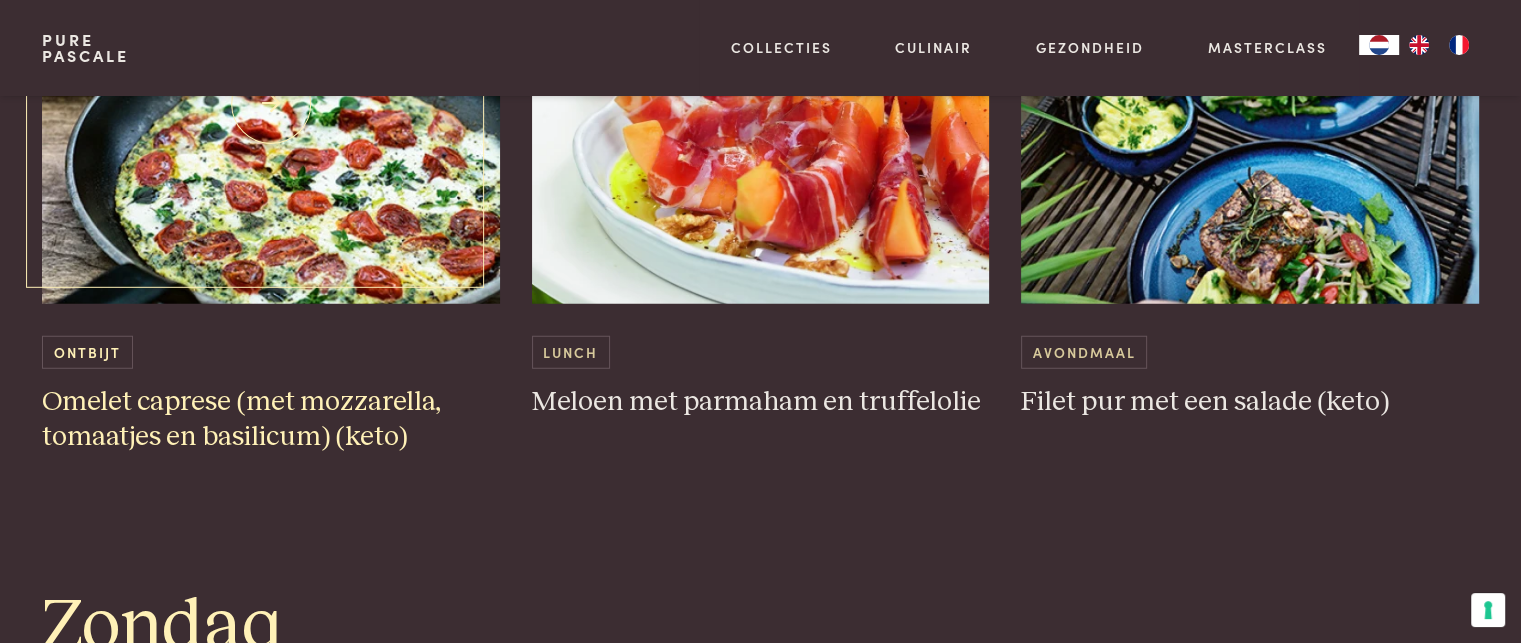 click on "Omelet caprese (met mozzarella, tomaatjes en basilicum) (keto)" at bounding box center (271, 419) 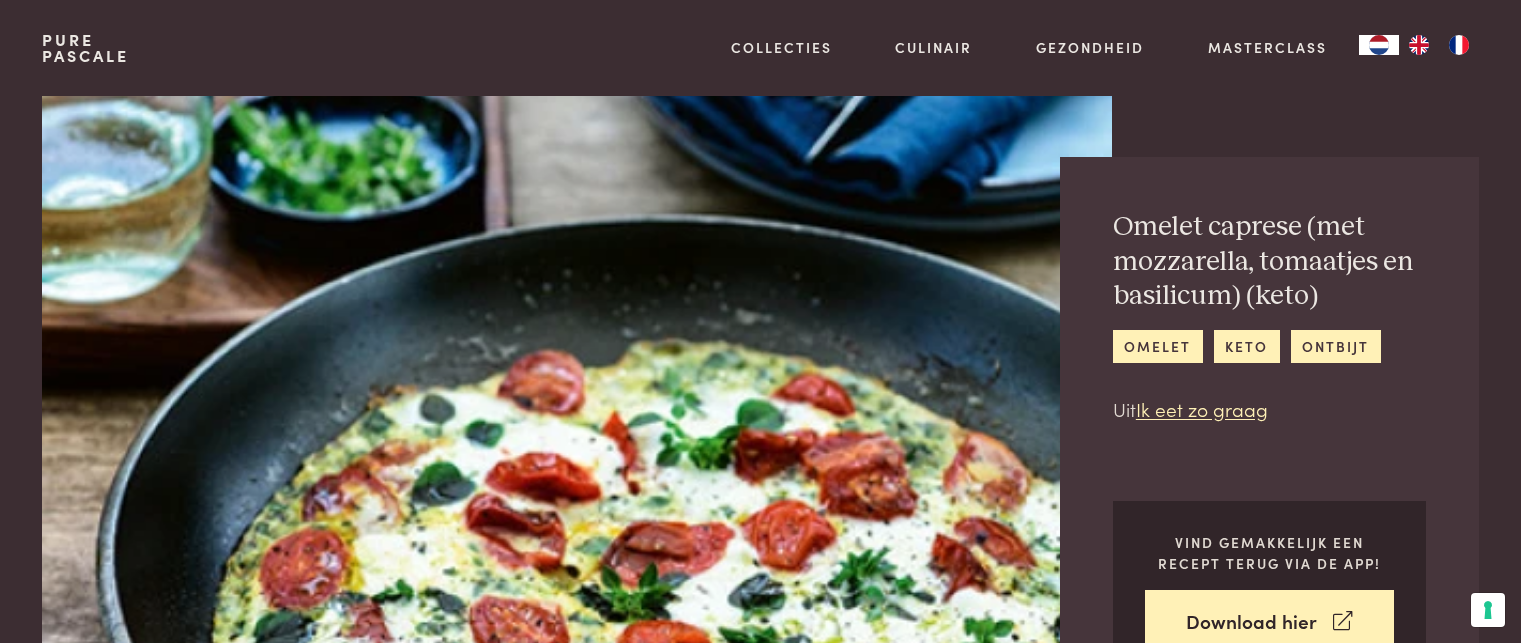 scroll, scrollTop: 0, scrollLeft: 0, axis: both 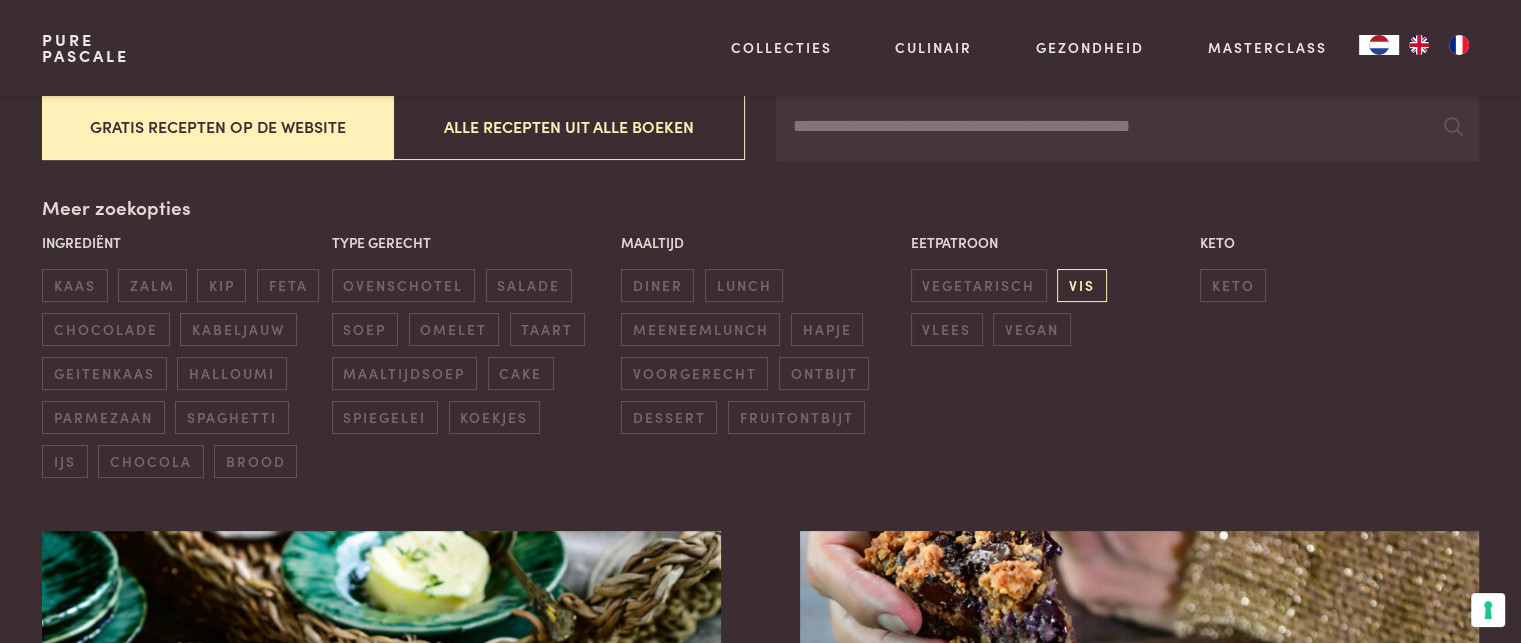 click on "vis" at bounding box center (1081, 285) 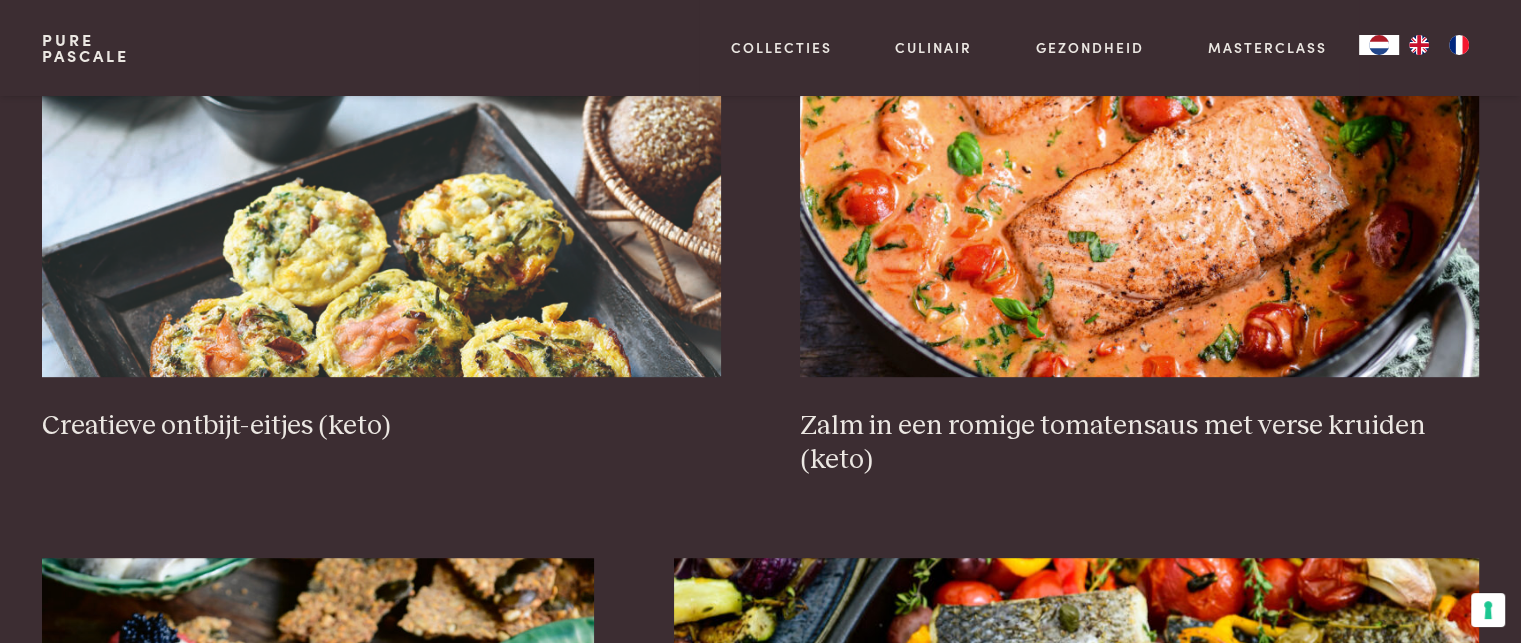 scroll, scrollTop: 959, scrollLeft: 0, axis: vertical 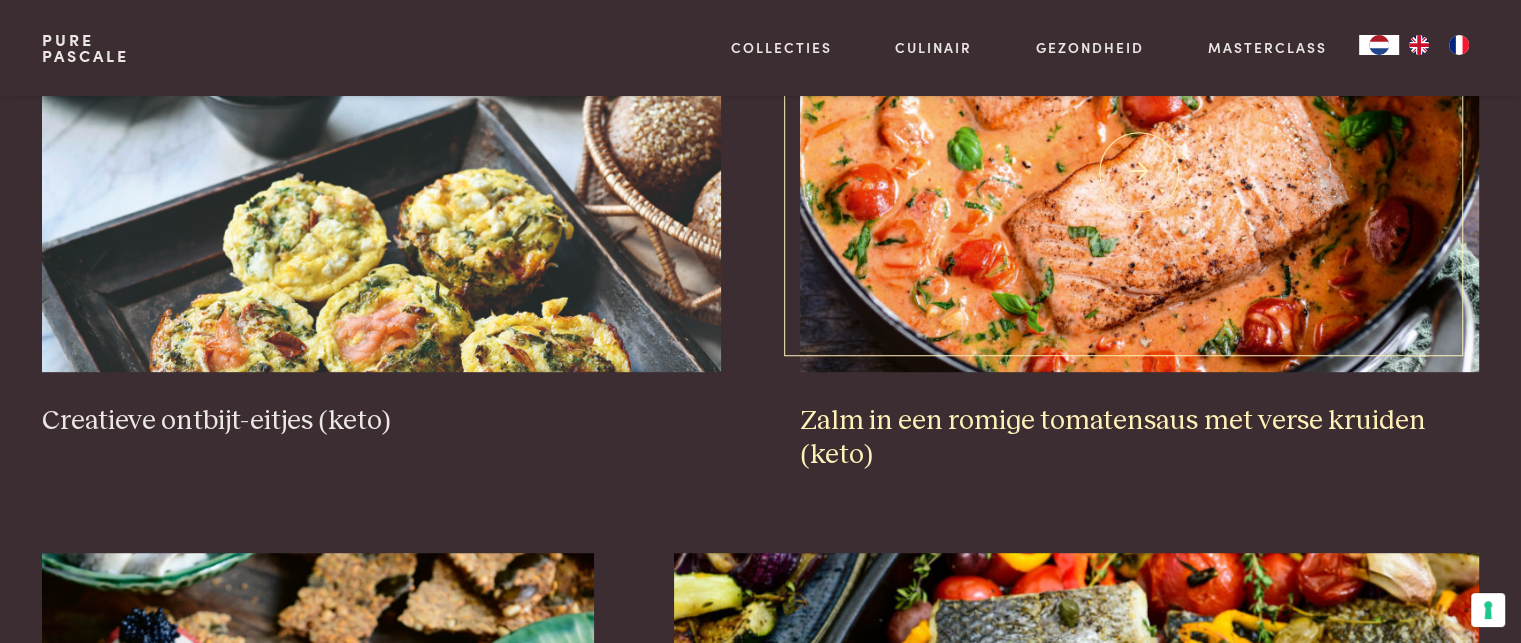 click at bounding box center [1139, 172] 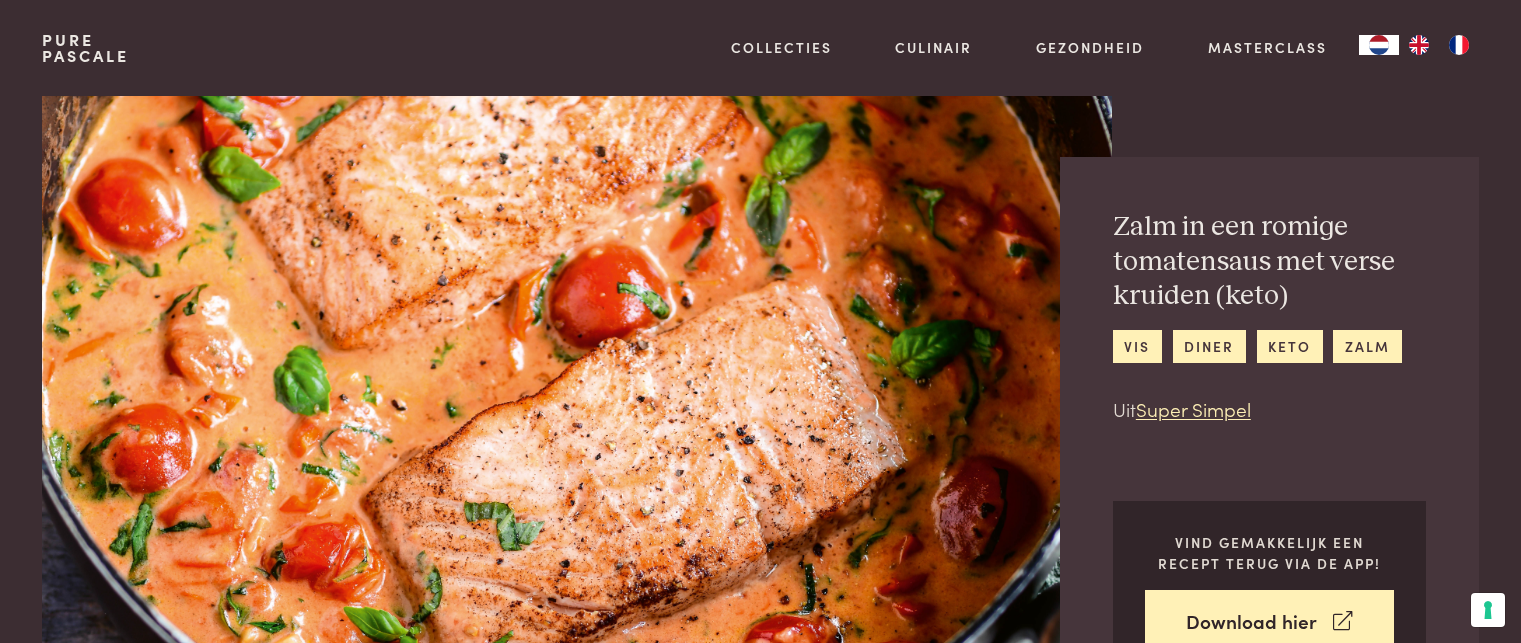 scroll, scrollTop: 0, scrollLeft: 0, axis: both 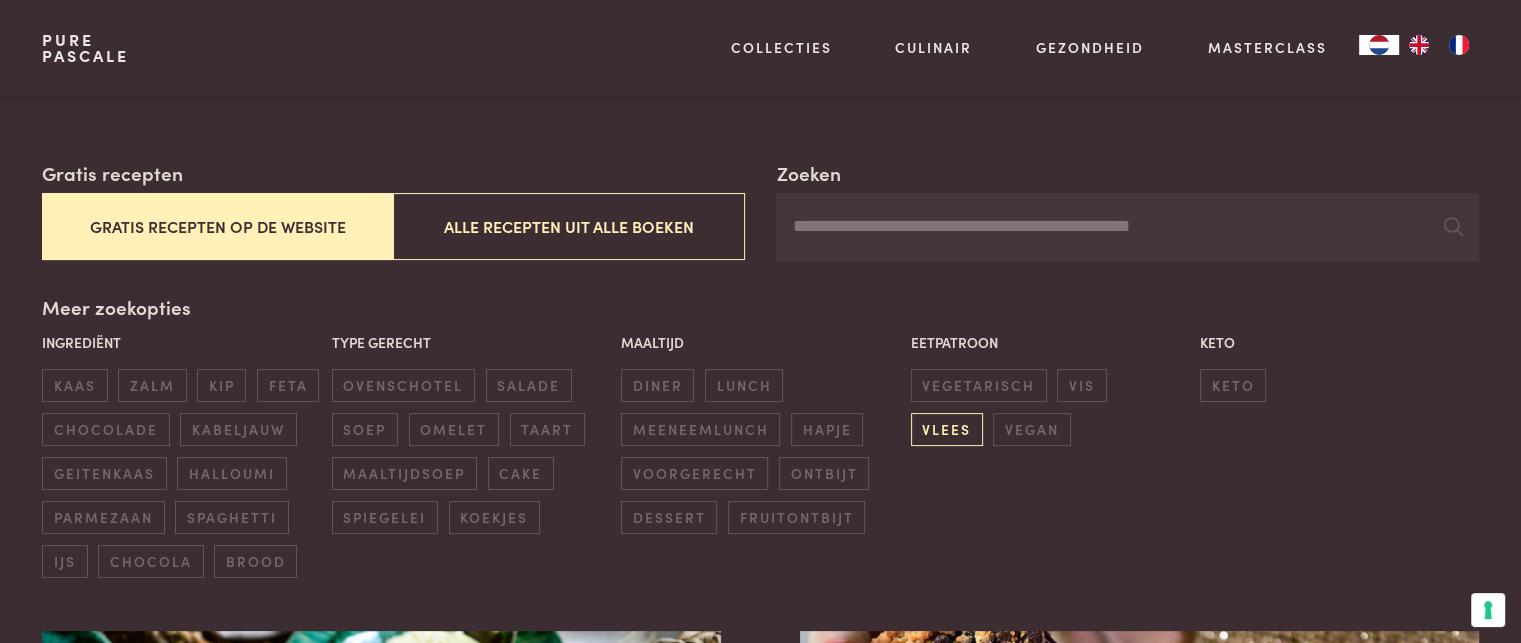 click on "vlees" at bounding box center (947, 429) 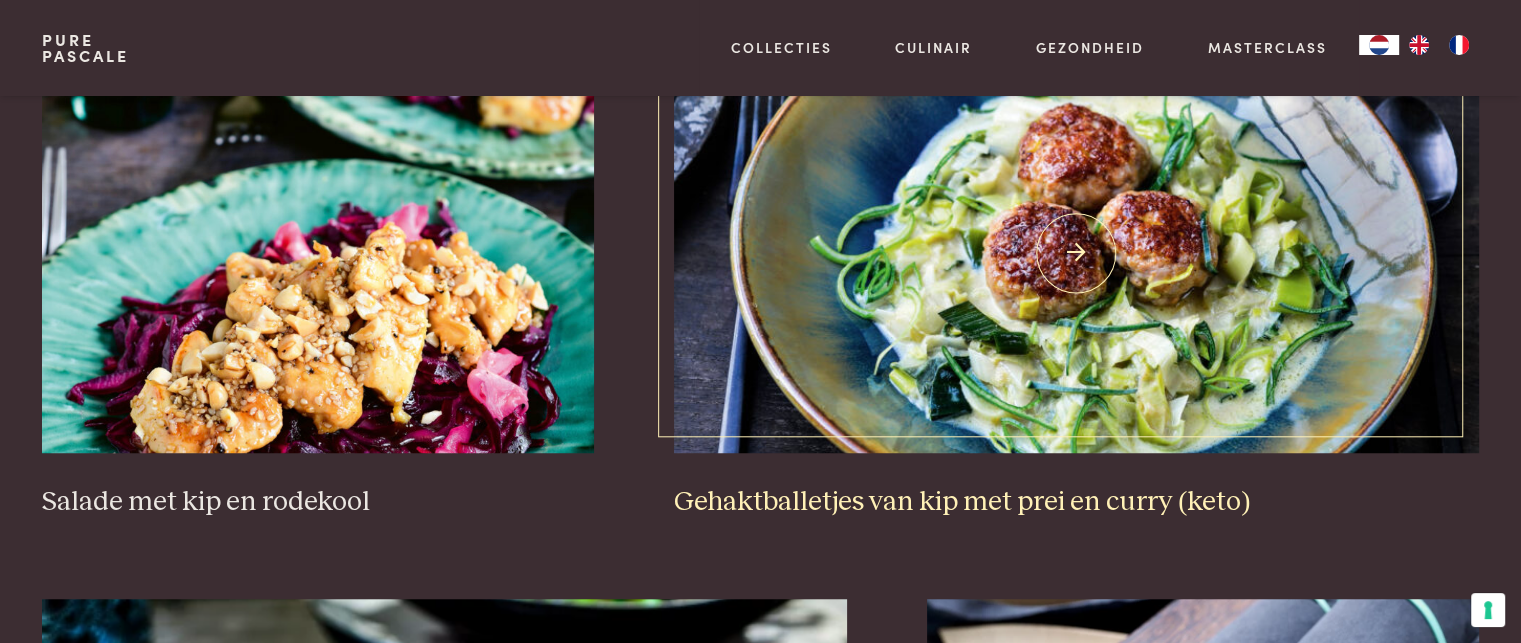 scroll, scrollTop: 1459, scrollLeft: 0, axis: vertical 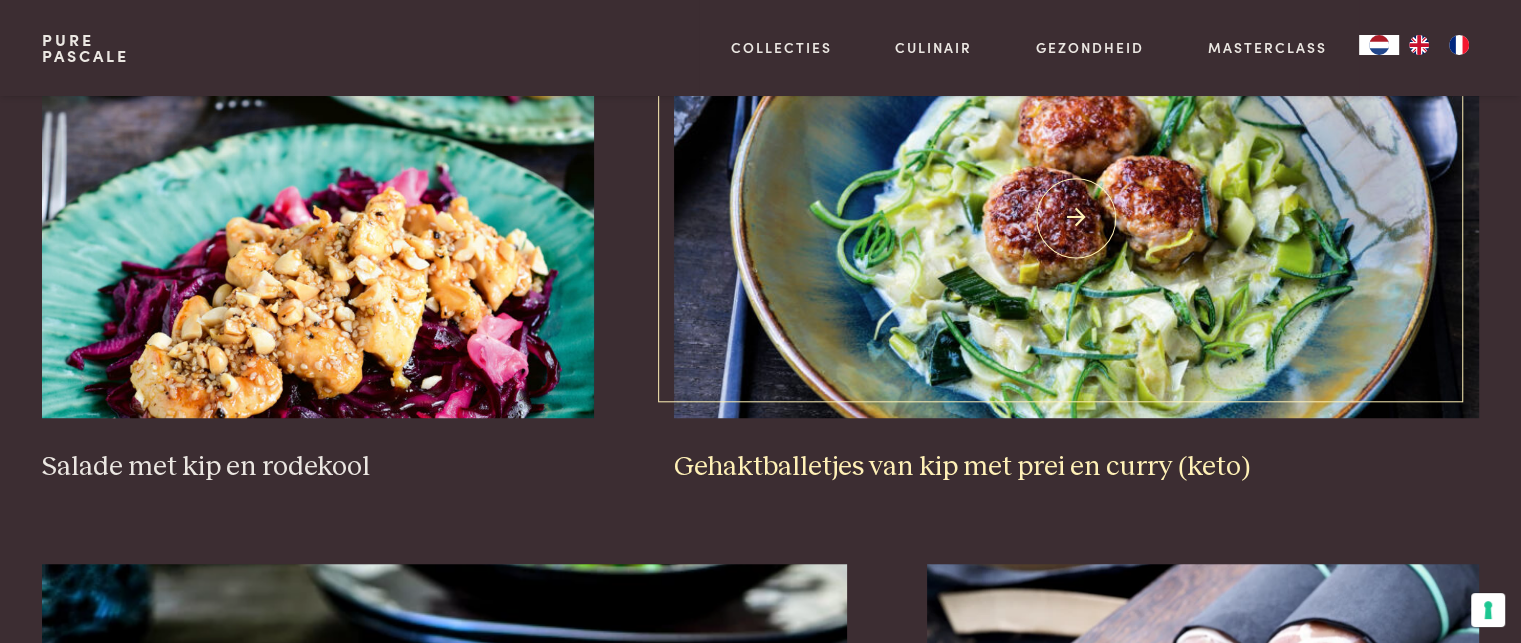 click on "Gehaktballetjes van kip met prei en curry (keto)" at bounding box center [1076, 467] 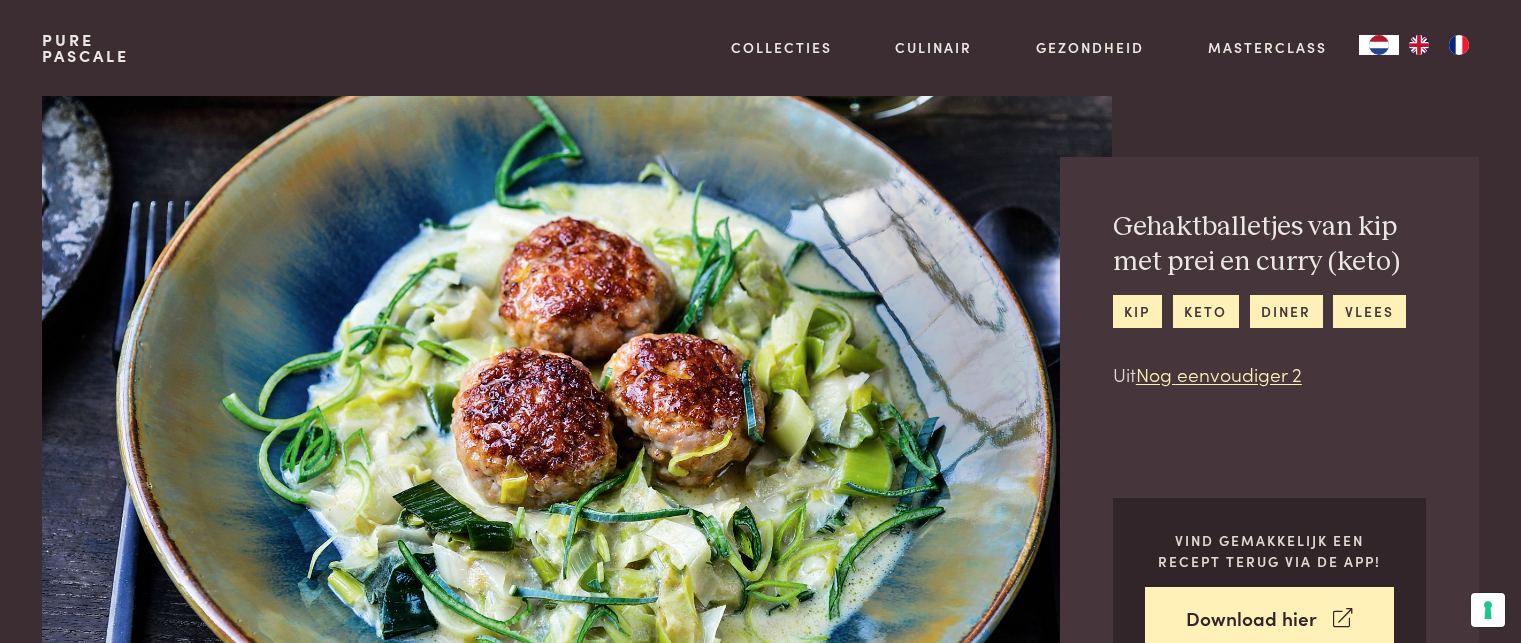 scroll, scrollTop: 0, scrollLeft: 0, axis: both 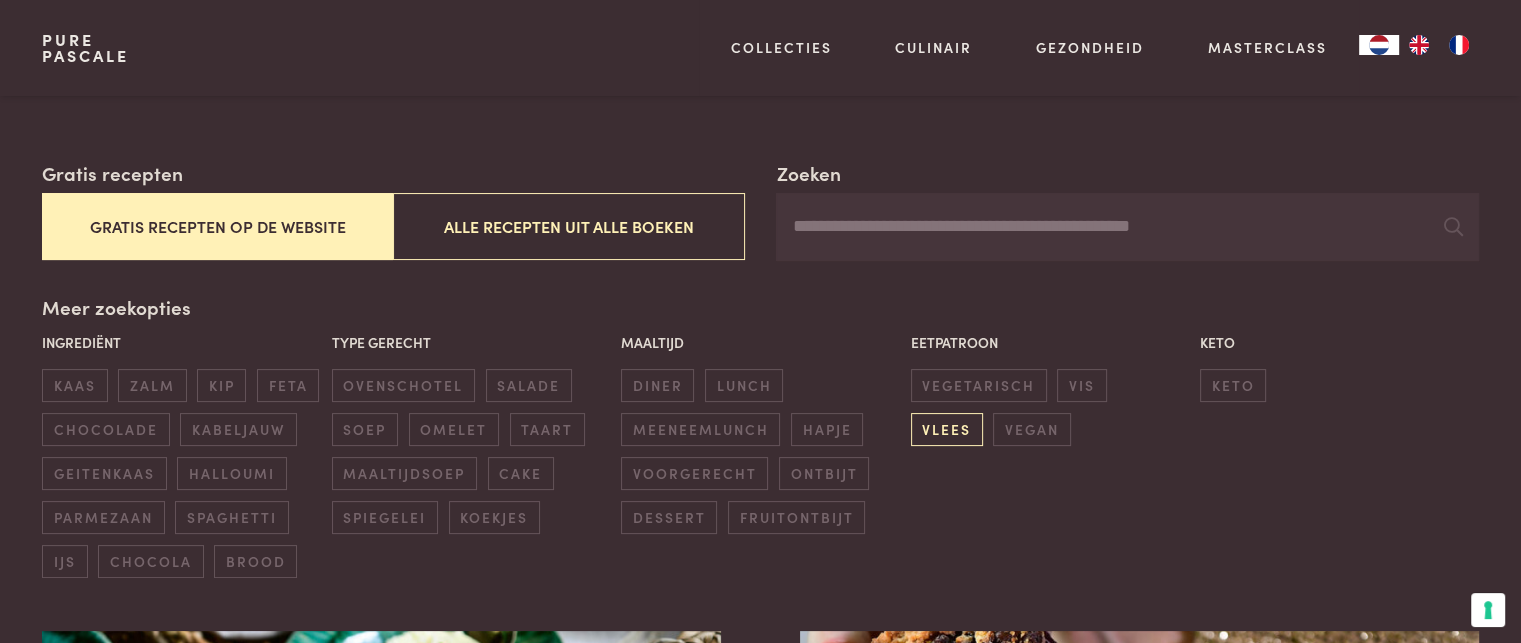 click on "vlees" at bounding box center (947, 429) 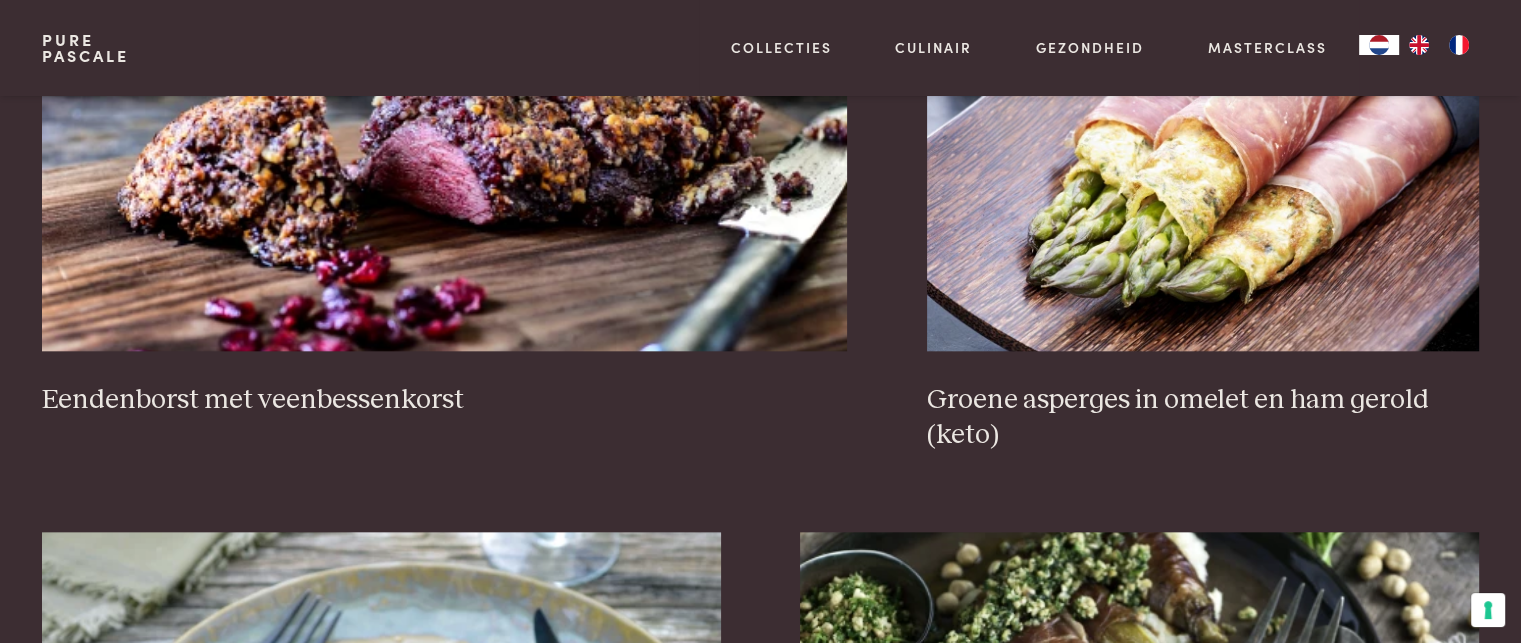 scroll, scrollTop: 2059, scrollLeft: 0, axis: vertical 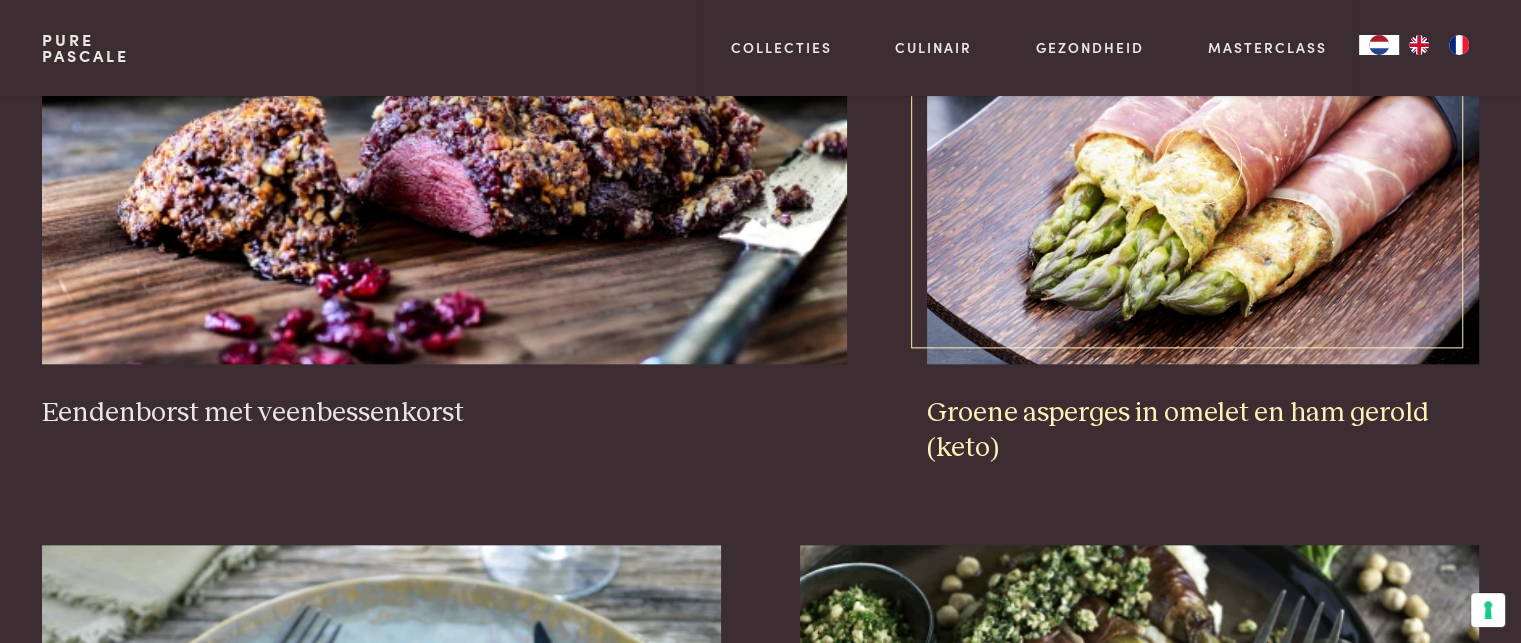 click on "Groene asperges in omelet en ham gerold (keto)" at bounding box center [1203, 430] 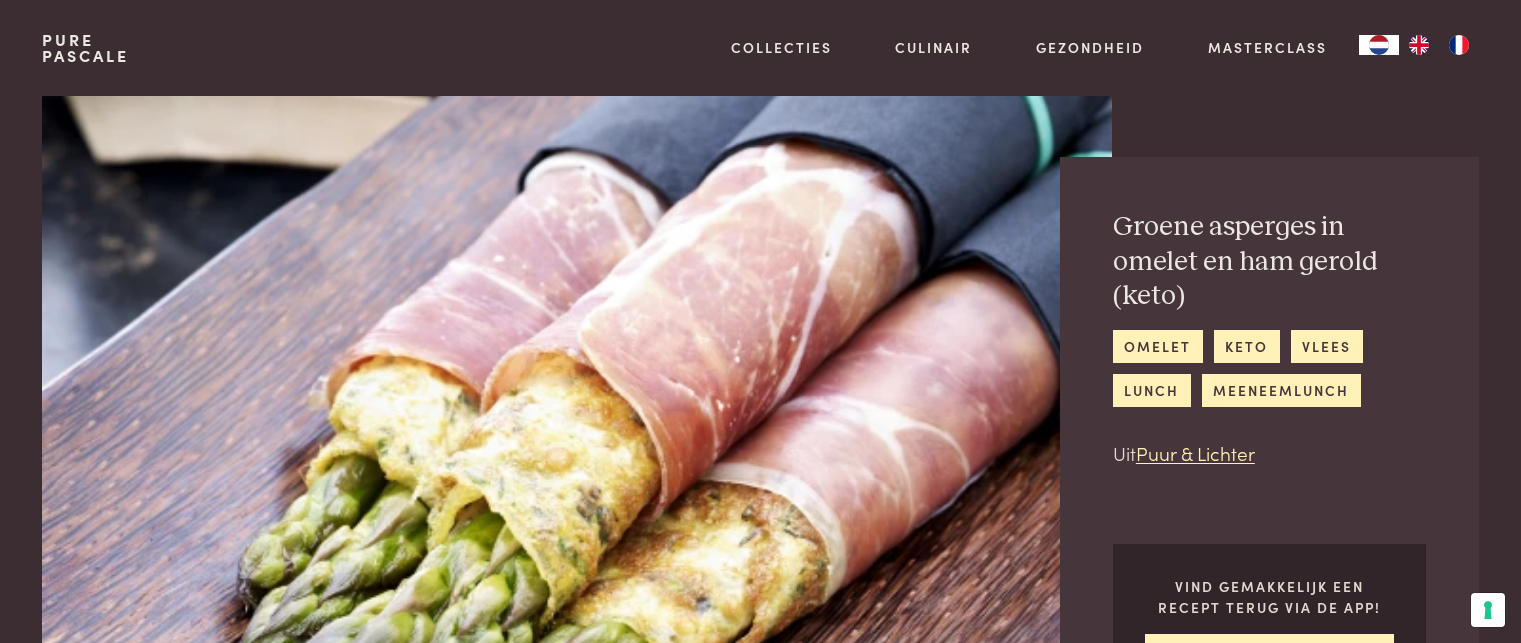 scroll, scrollTop: 0, scrollLeft: 0, axis: both 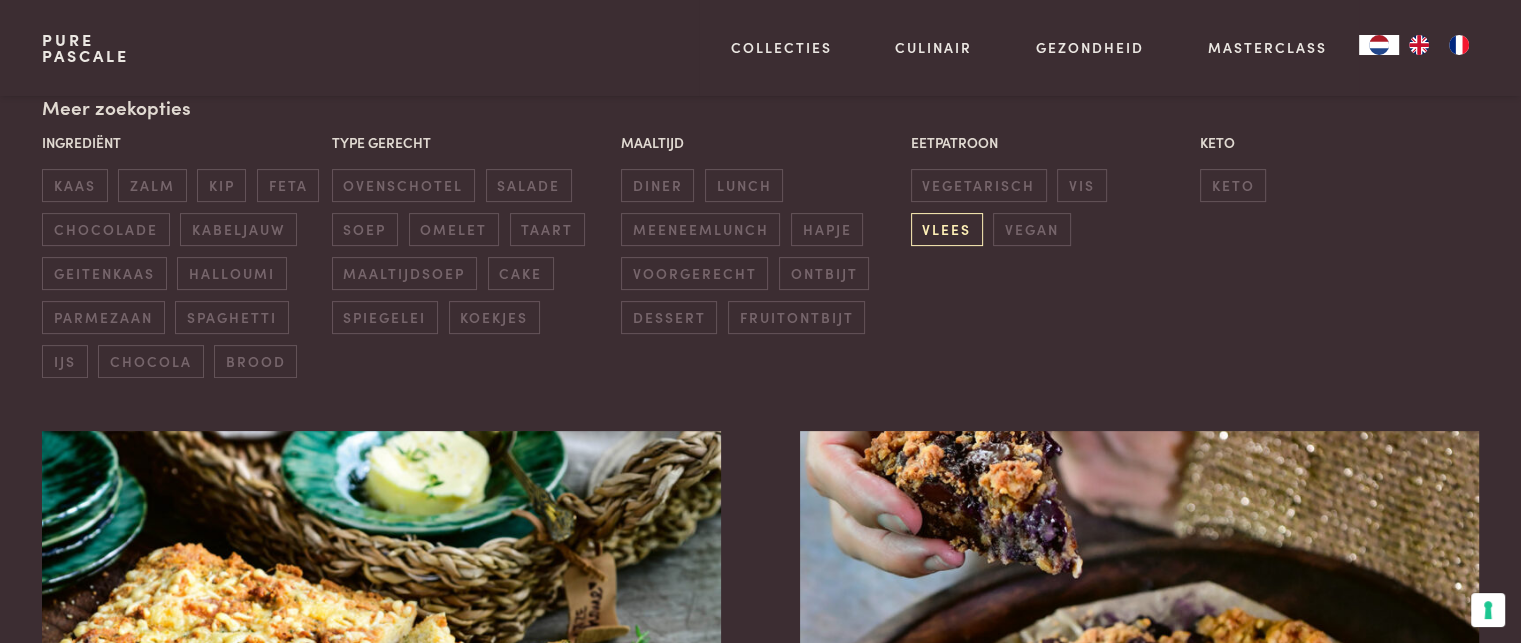 click on "vlees" at bounding box center (947, 229) 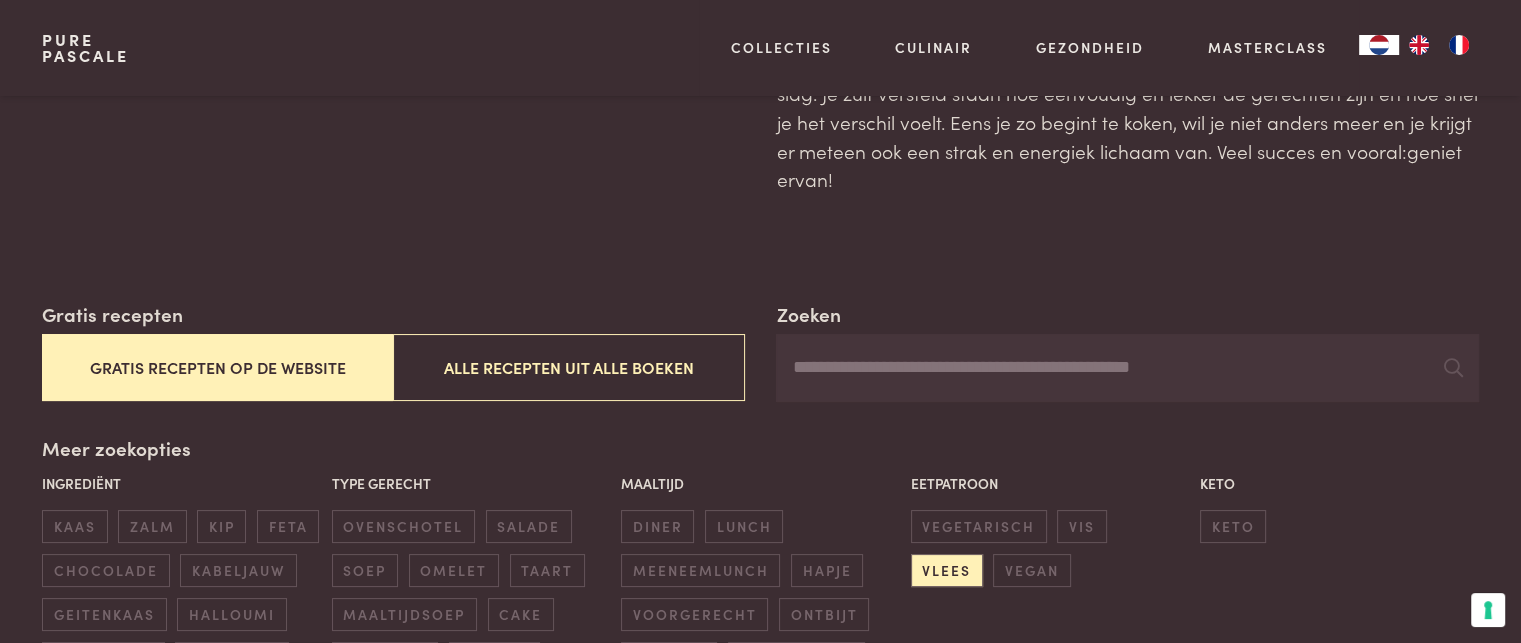 scroll, scrollTop: 0, scrollLeft: 0, axis: both 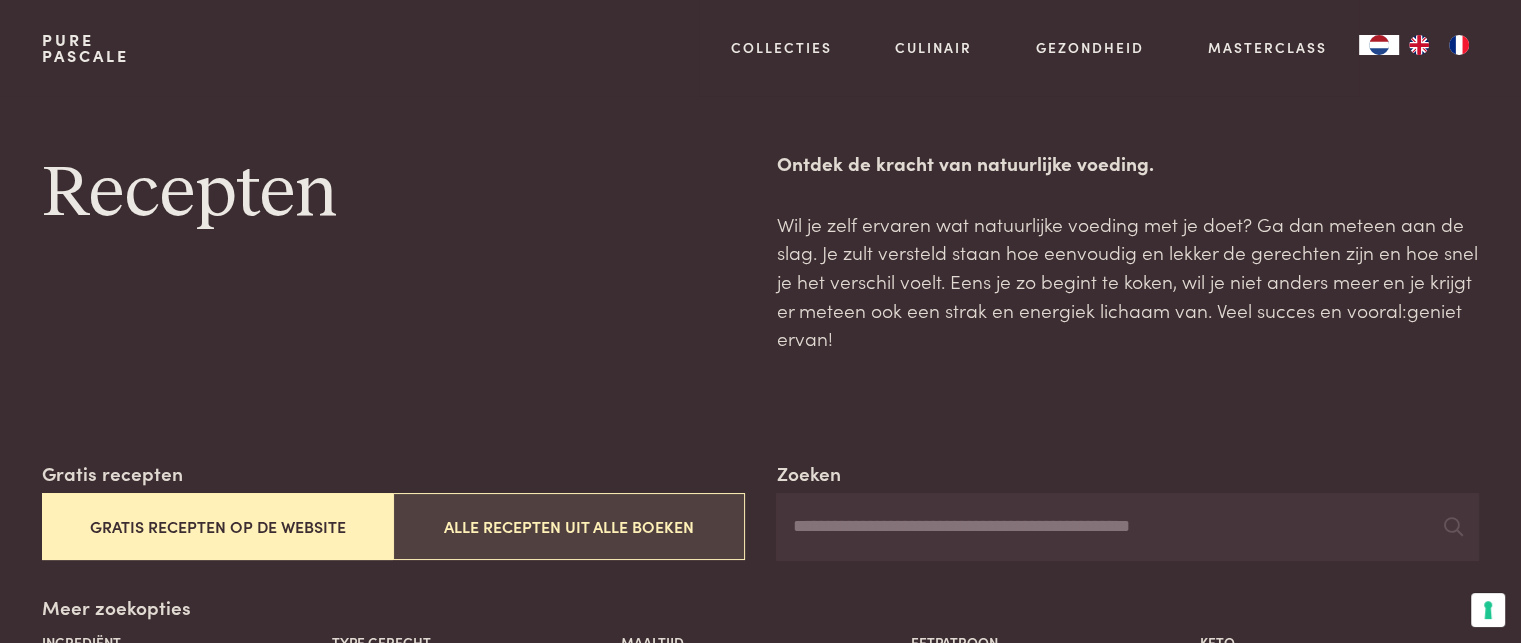 click on "Alle recepten uit alle boeken" at bounding box center (568, 526) 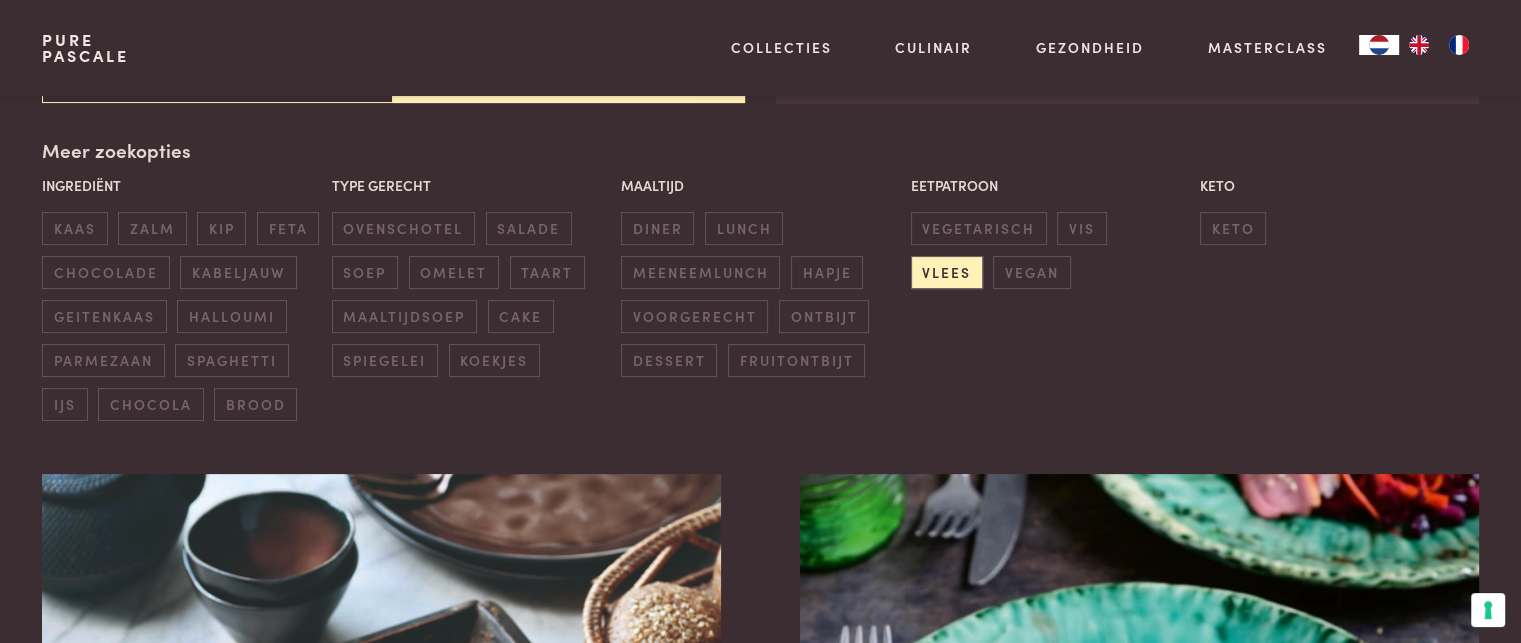 scroll, scrollTop: 459, scrollLeft: 0, axis: vertical 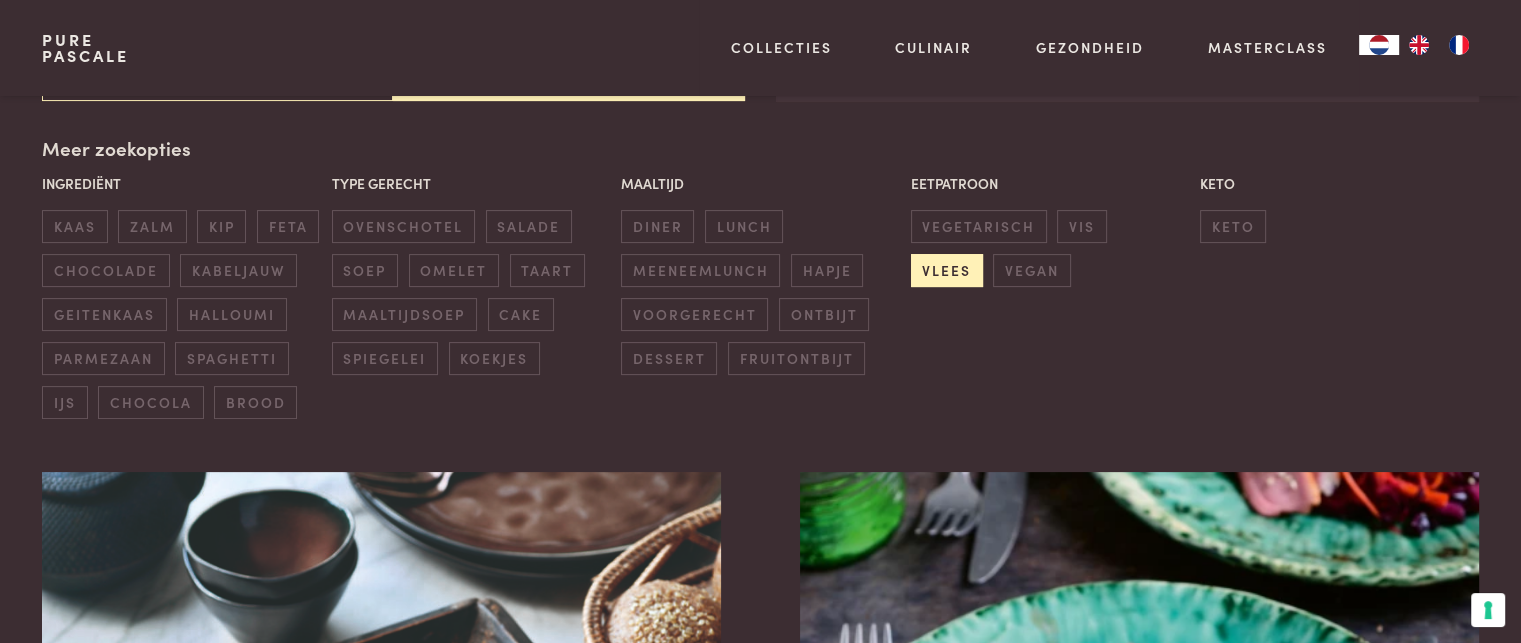 click on "vlees" at bounding box center (947, 270) 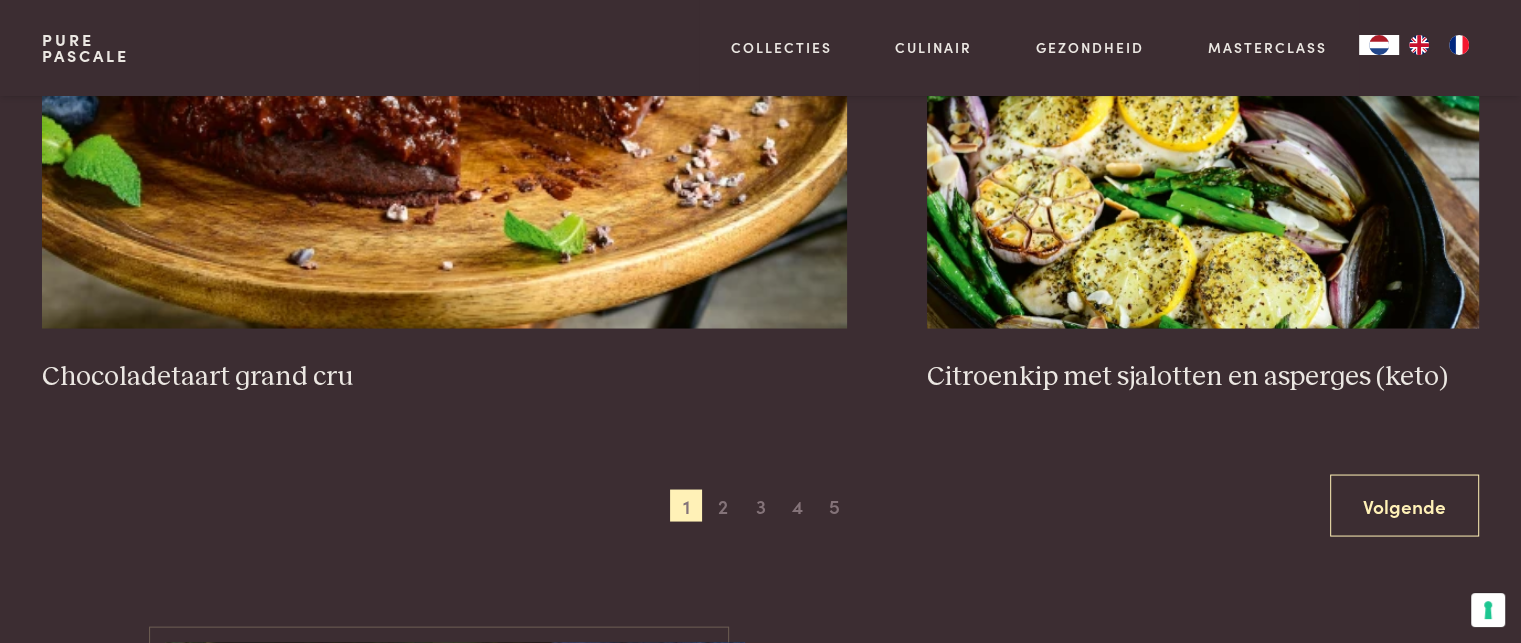 scroll, scrollTop: 3759, scrollLeft: 0, axis: vertical 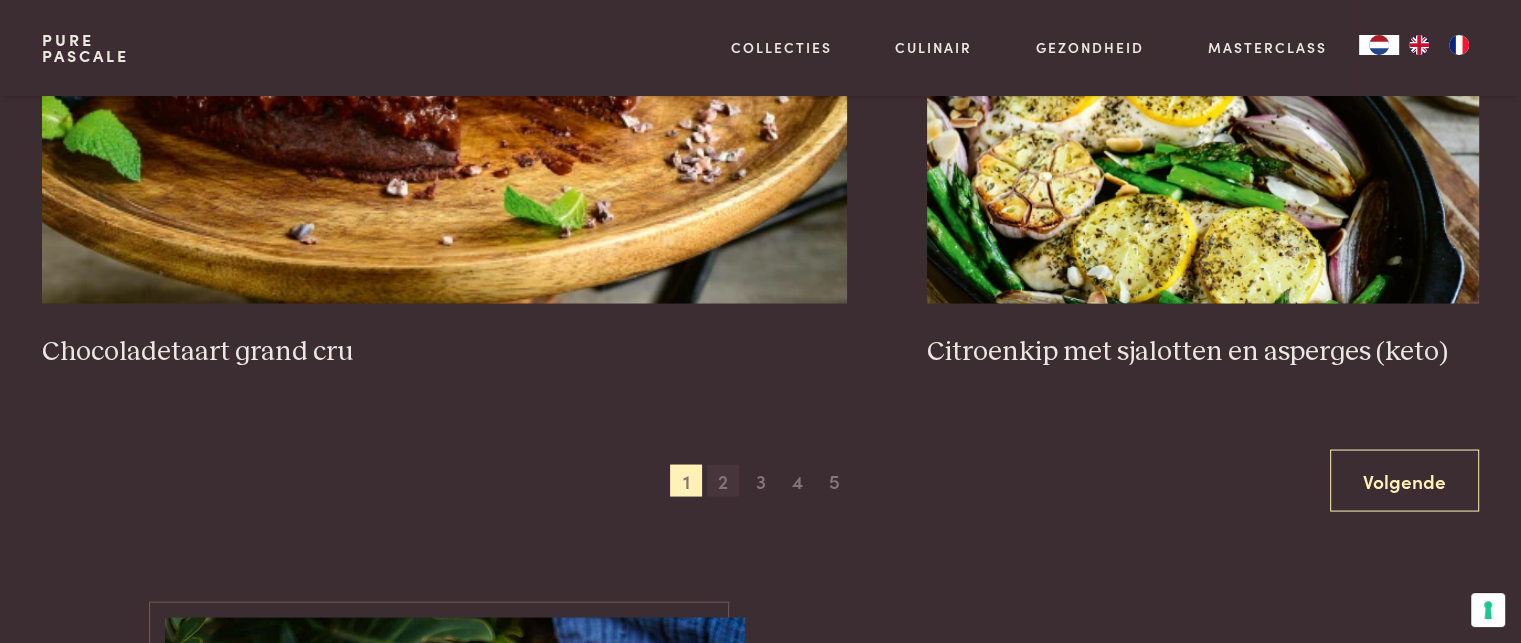 click on "2" at bounding box center [723, 480] 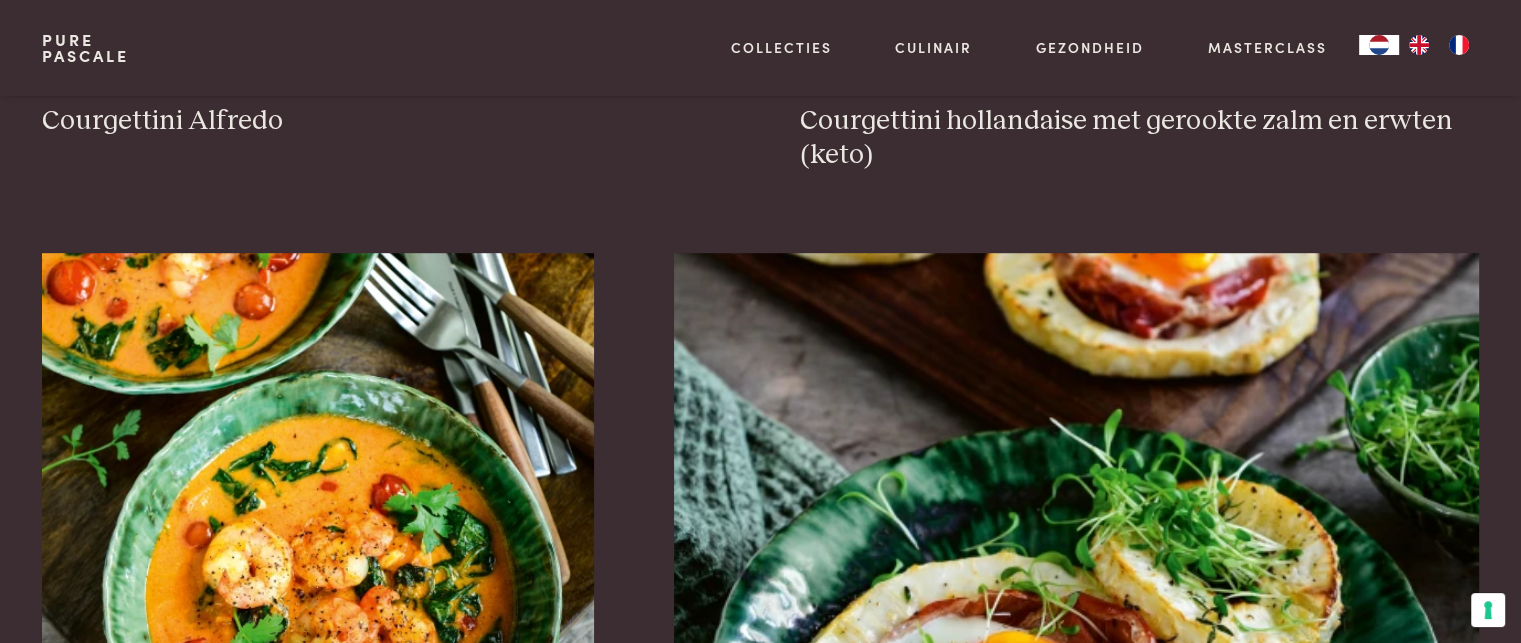scroll, scrollTop: 1459, scrollLeft: 0, axis: vertical 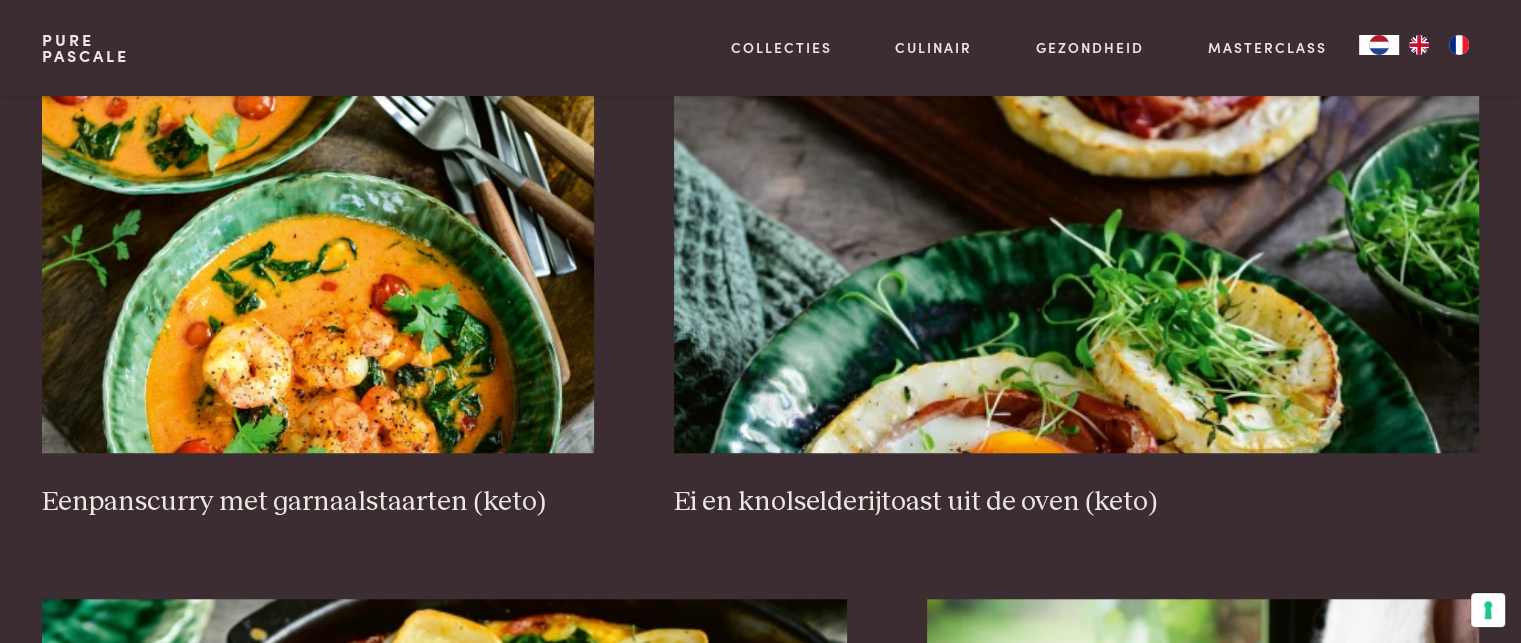 drag, startPoint x: 736, startPoint y: 477, endPoint x: 648, endPoint y: 543, distance: 110 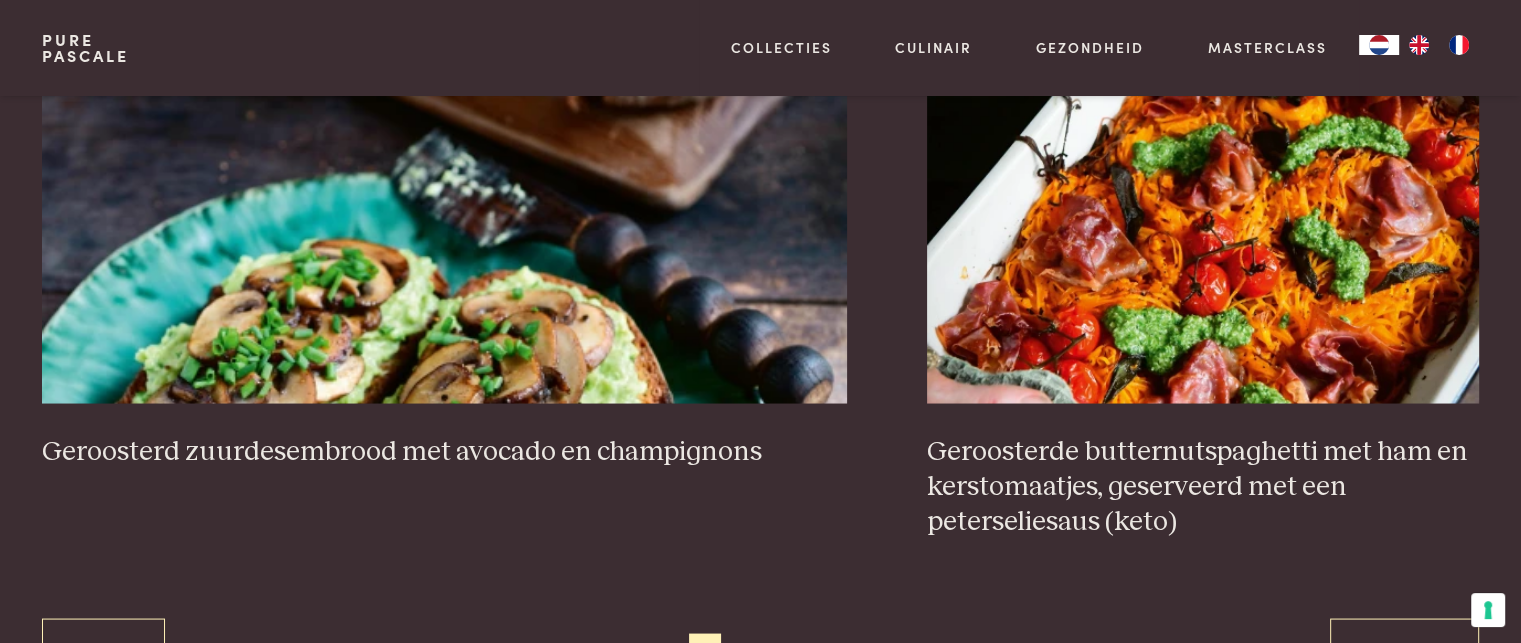 scroll, scrollTop: 3759, scrollLeft: 0, axis: vertical 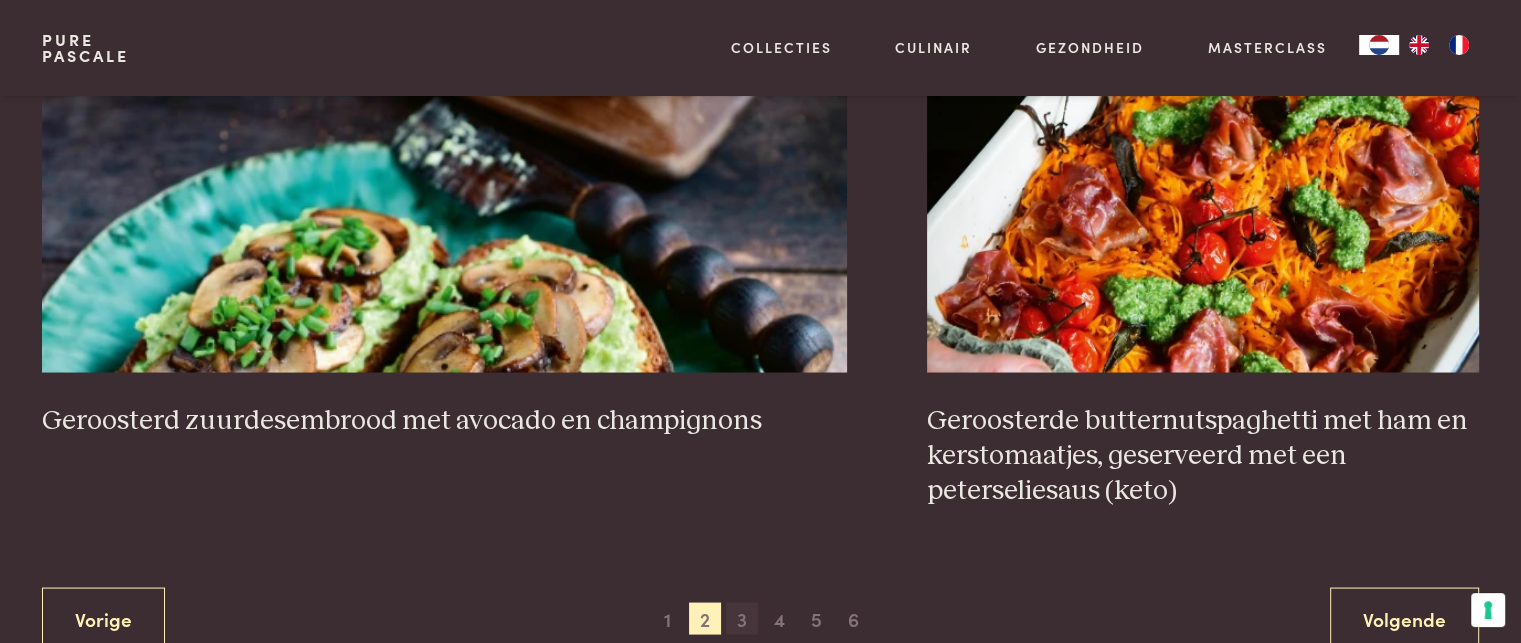 click on "3" at bounding box center [742, 618] 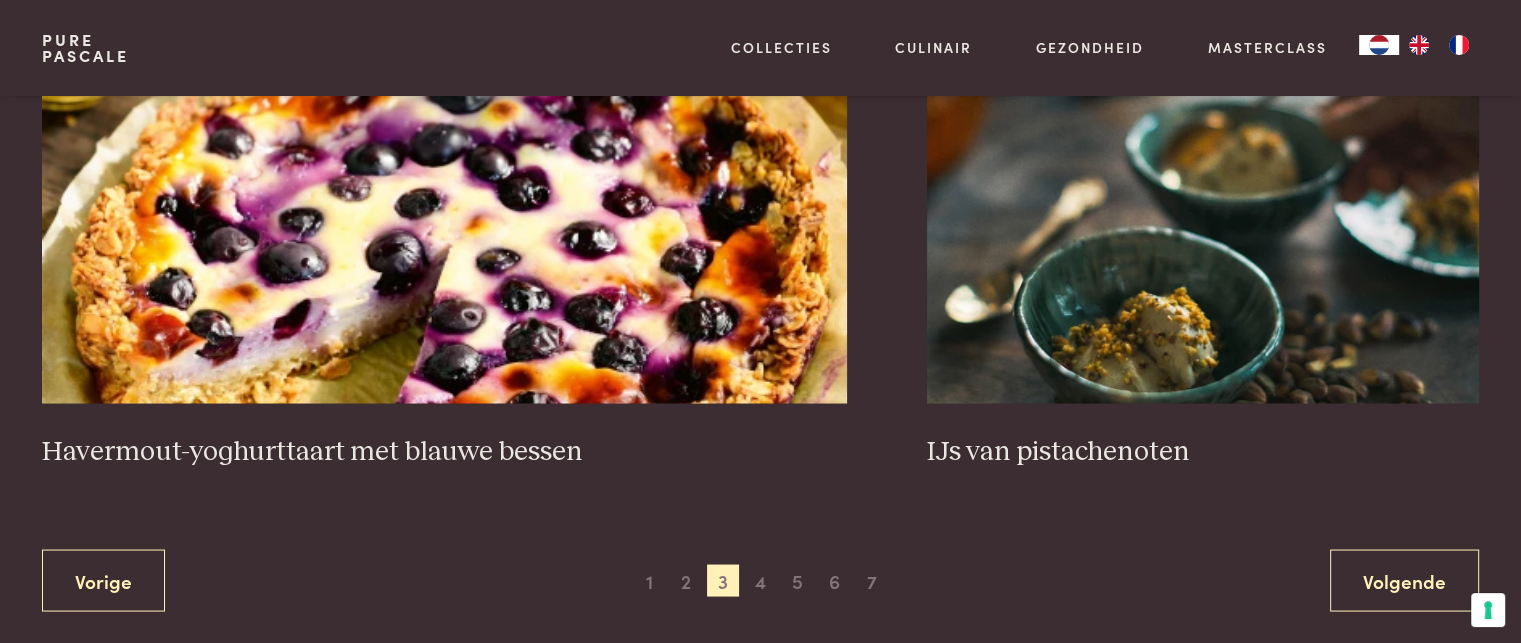 scroll, scrollTop: 3759, scrollLeft: 0, axis: vertical 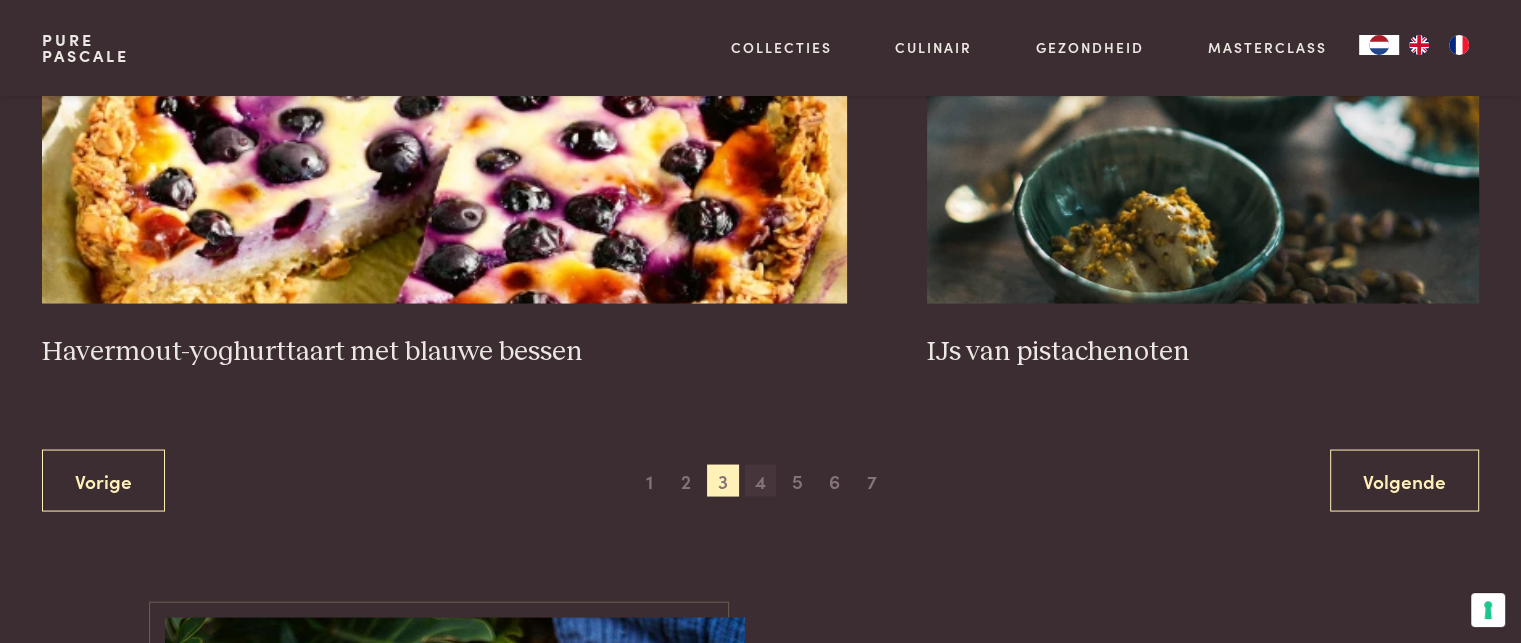 click on "4" at bounding box center (761, 480) 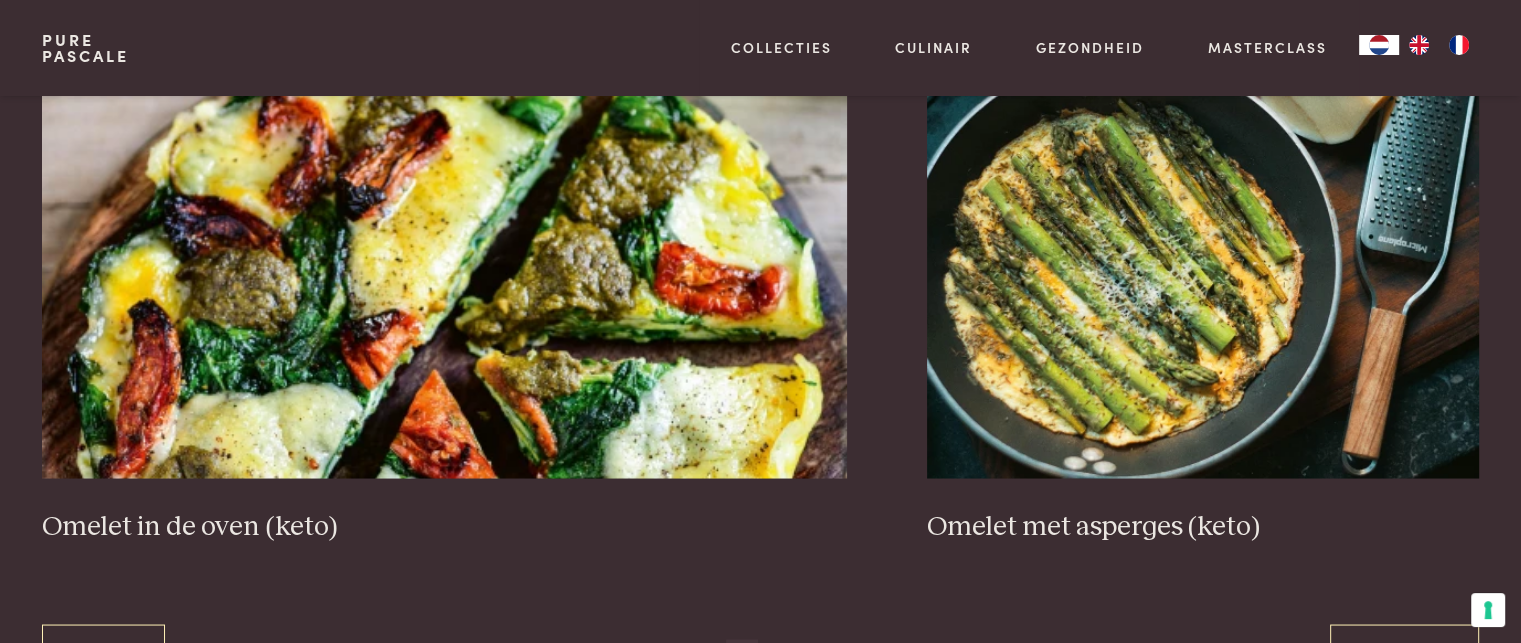 scroll, scrollTop: 3659, scrollLeft: 0, axis: vertical 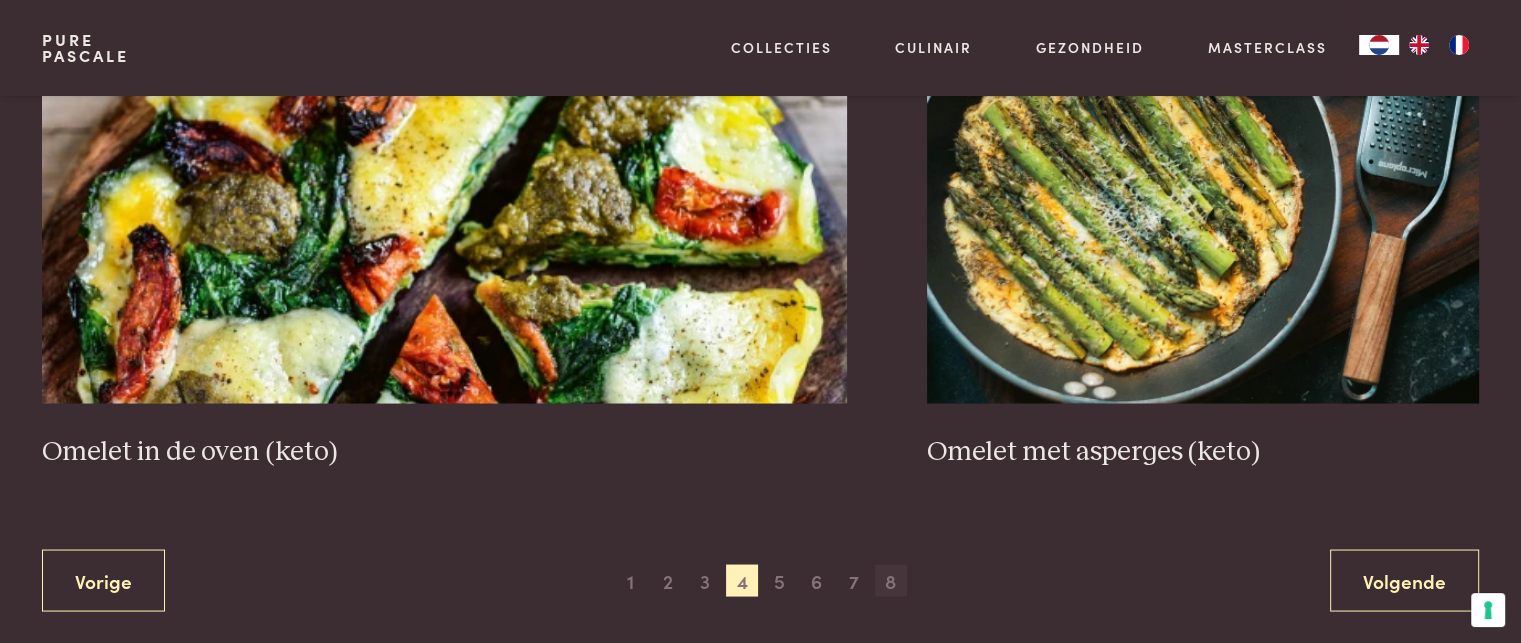 click on "8" at bounding box center [891, 580] 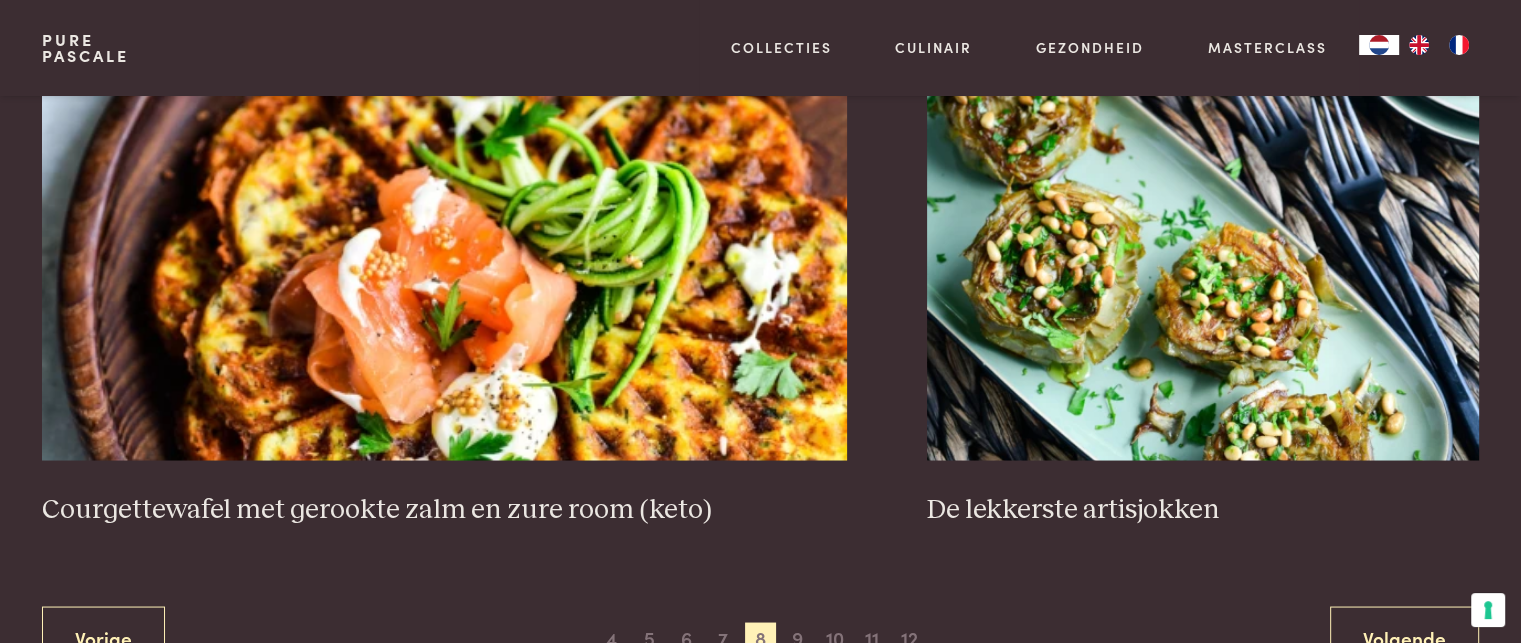 scroll, scrollTop: 3759, scrollLeft: 0, axis: vertical 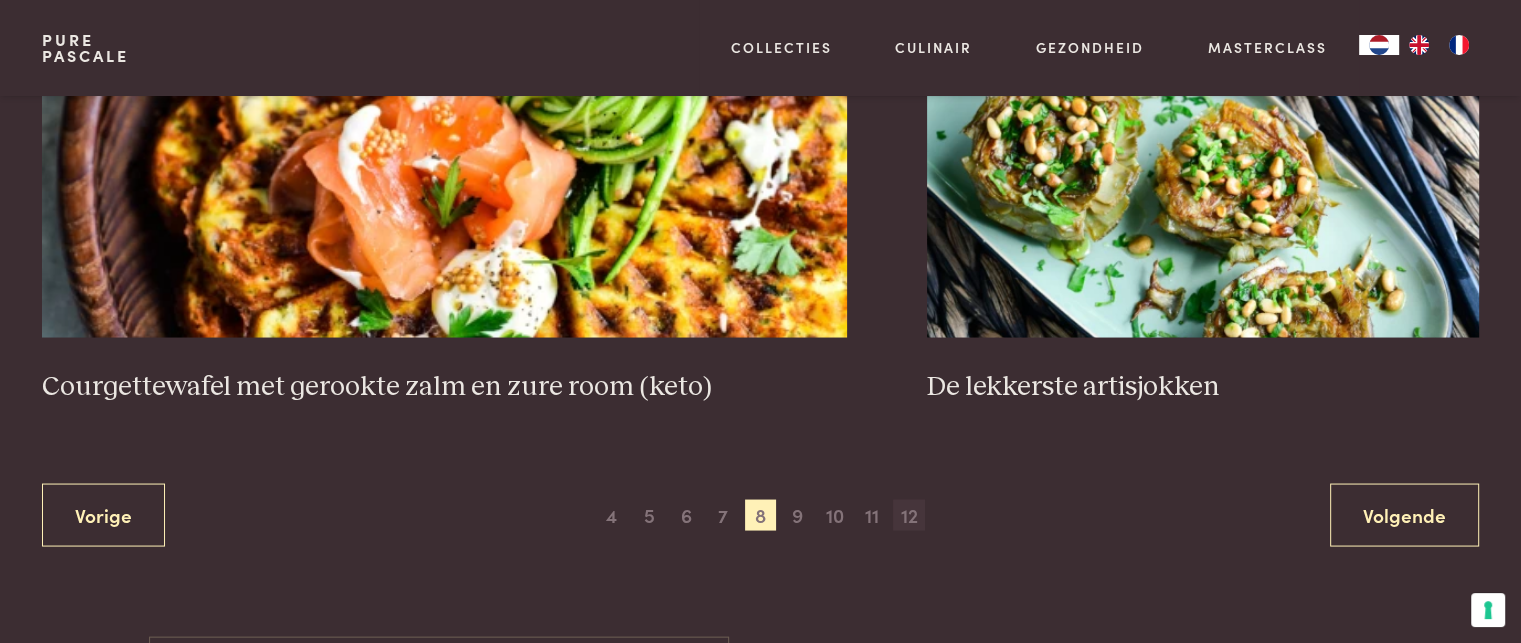 click on "12" at bounding box center [909, 515] 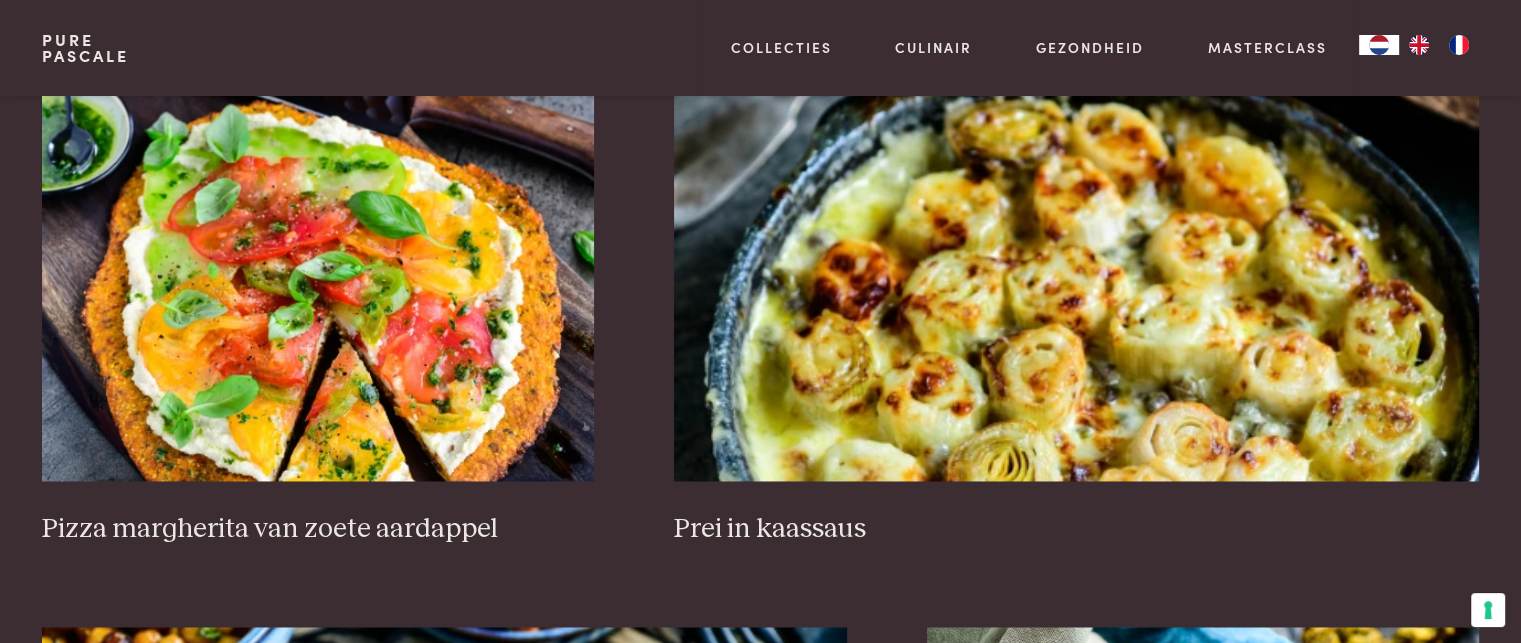 scroll, scrollTop: 3159, scrollLeft: 0, axis: vertical 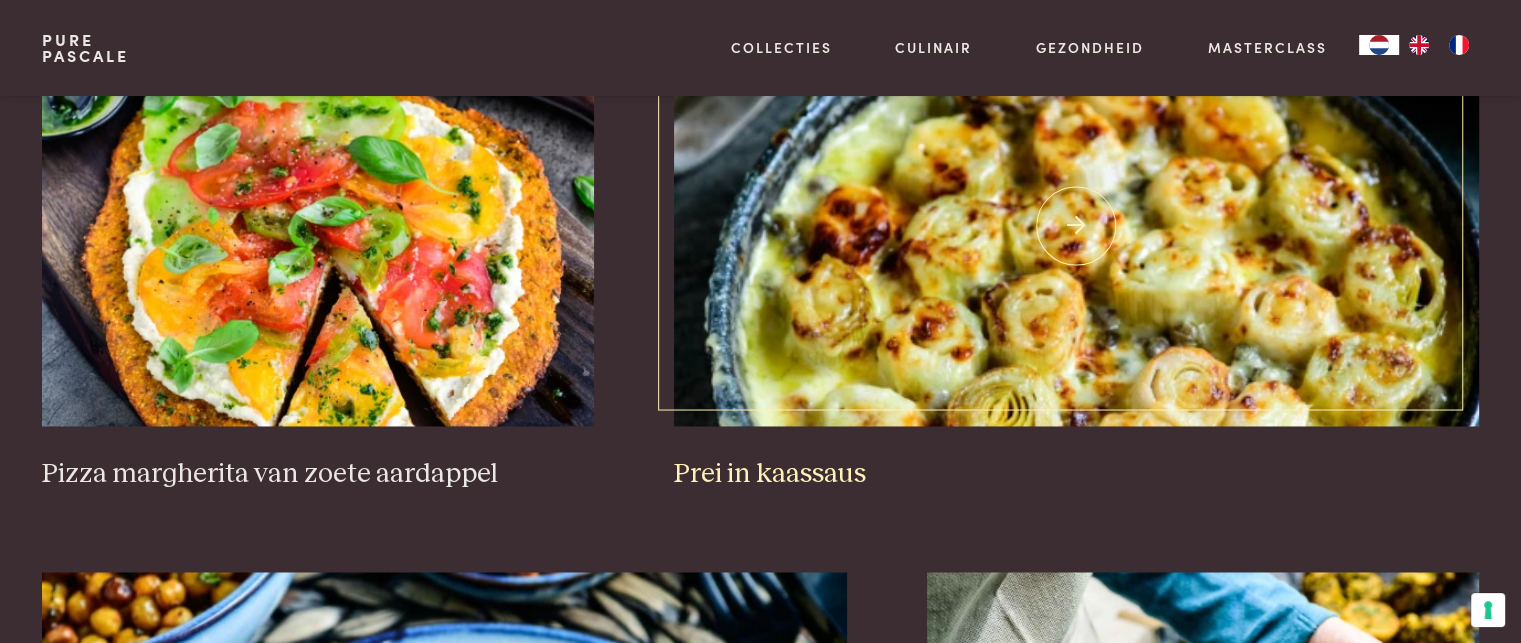 click at bounding box center [1076, 226] 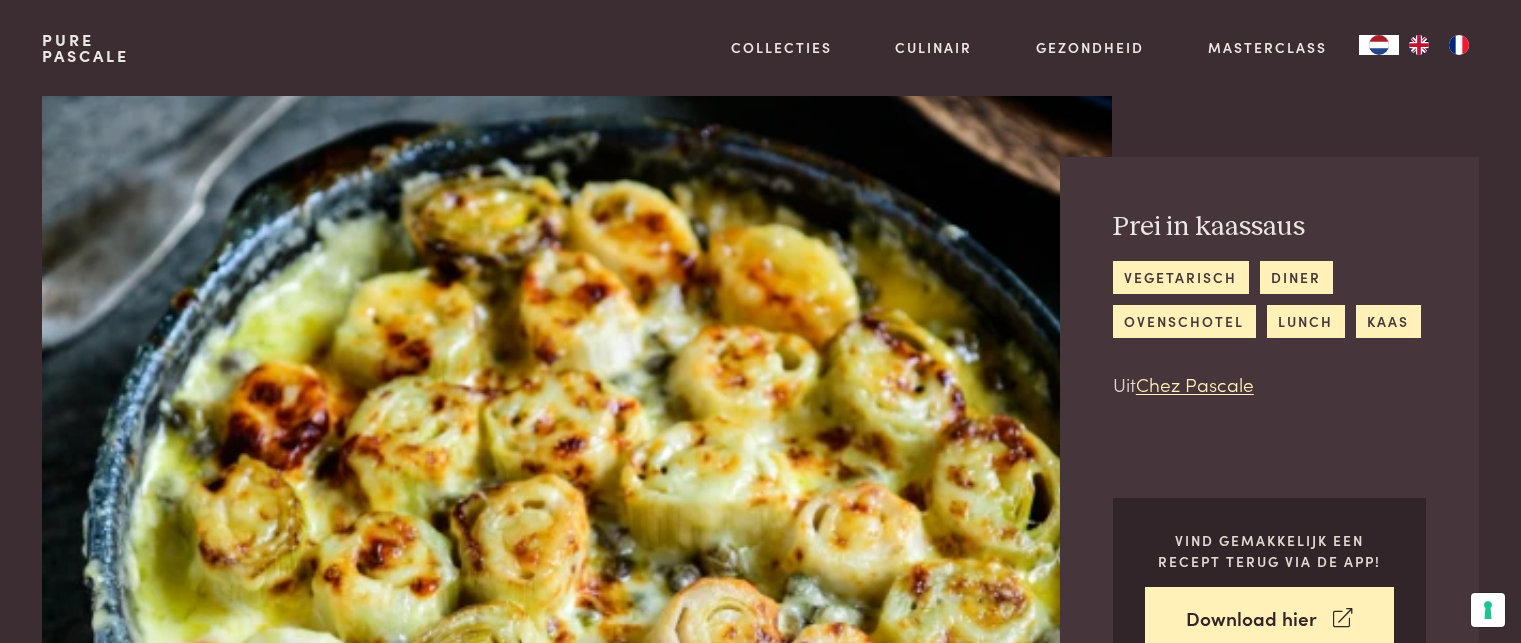 scroll, scrollTop: 0, scrollLeft: 0, axis: both 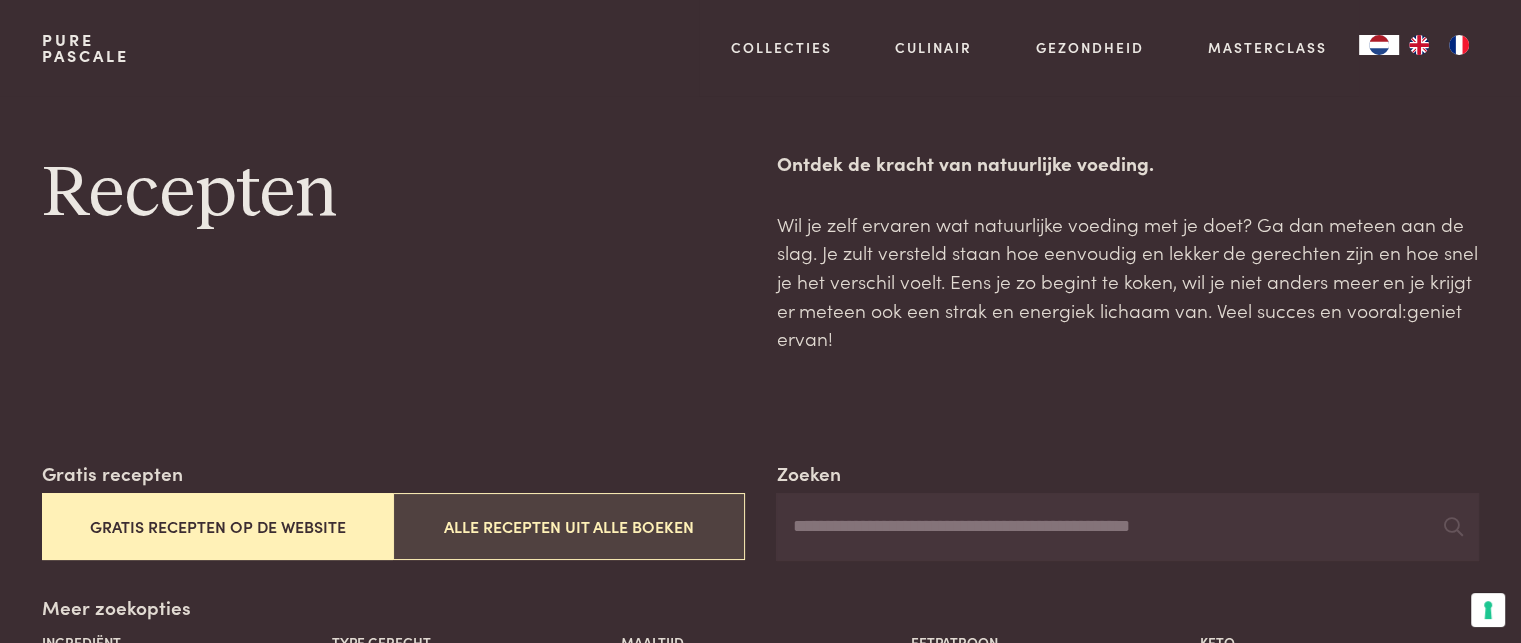 click on "Alle recepten uit alle boeken" at bounding box center [568, 526] 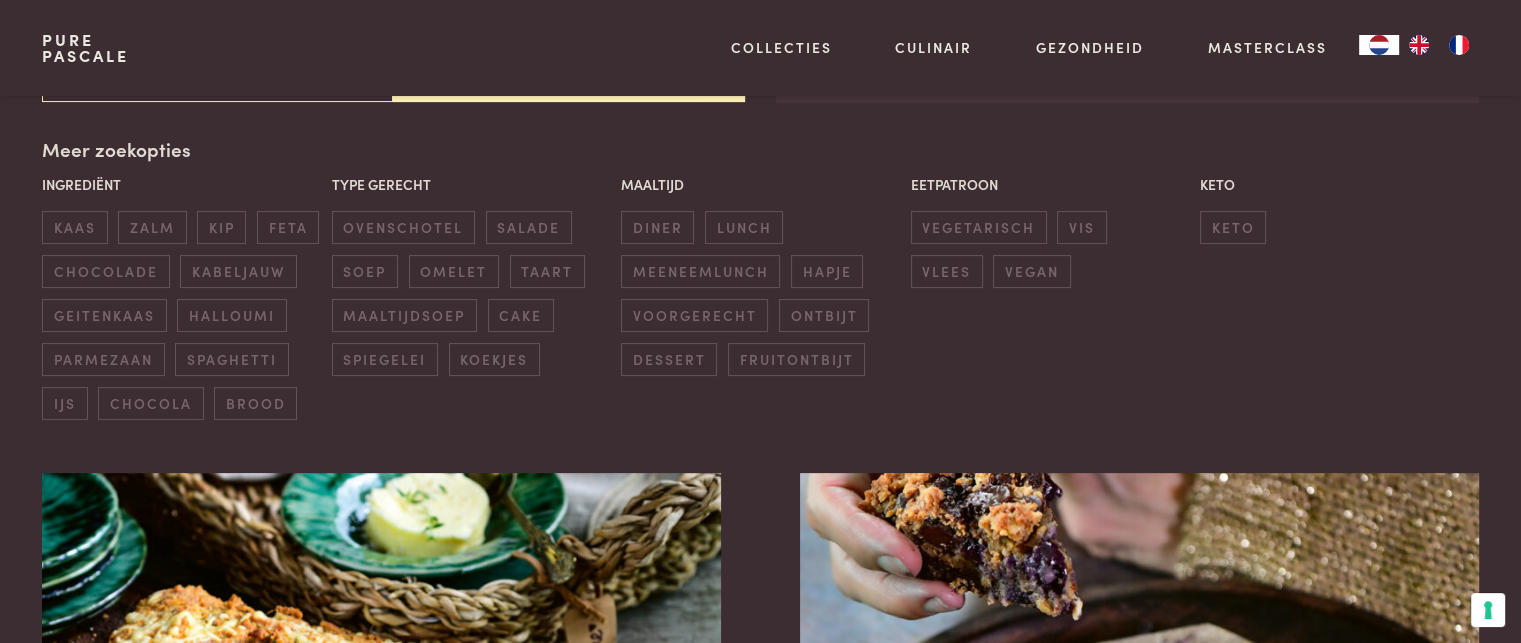 scroll, scrollTop: 459, scrollLeft: 0, axis: vertical 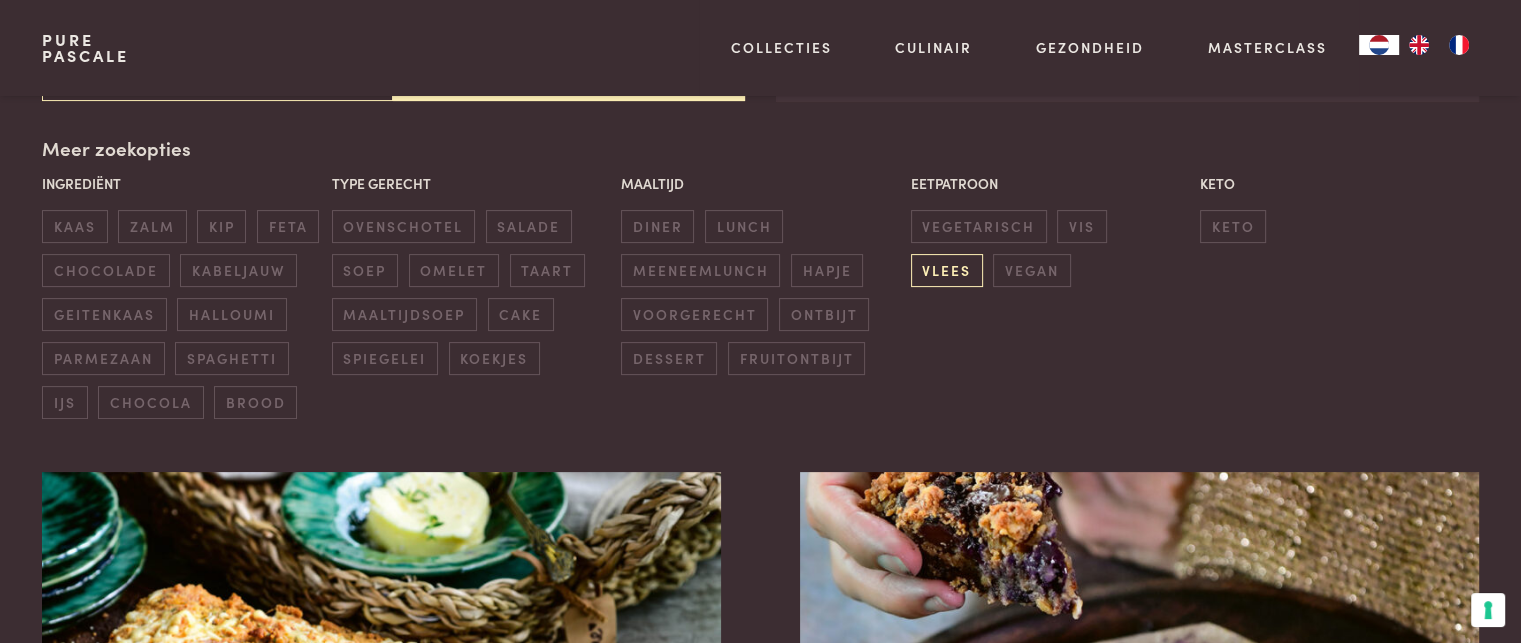 click on "vlees" at bounding box center (947, 270) 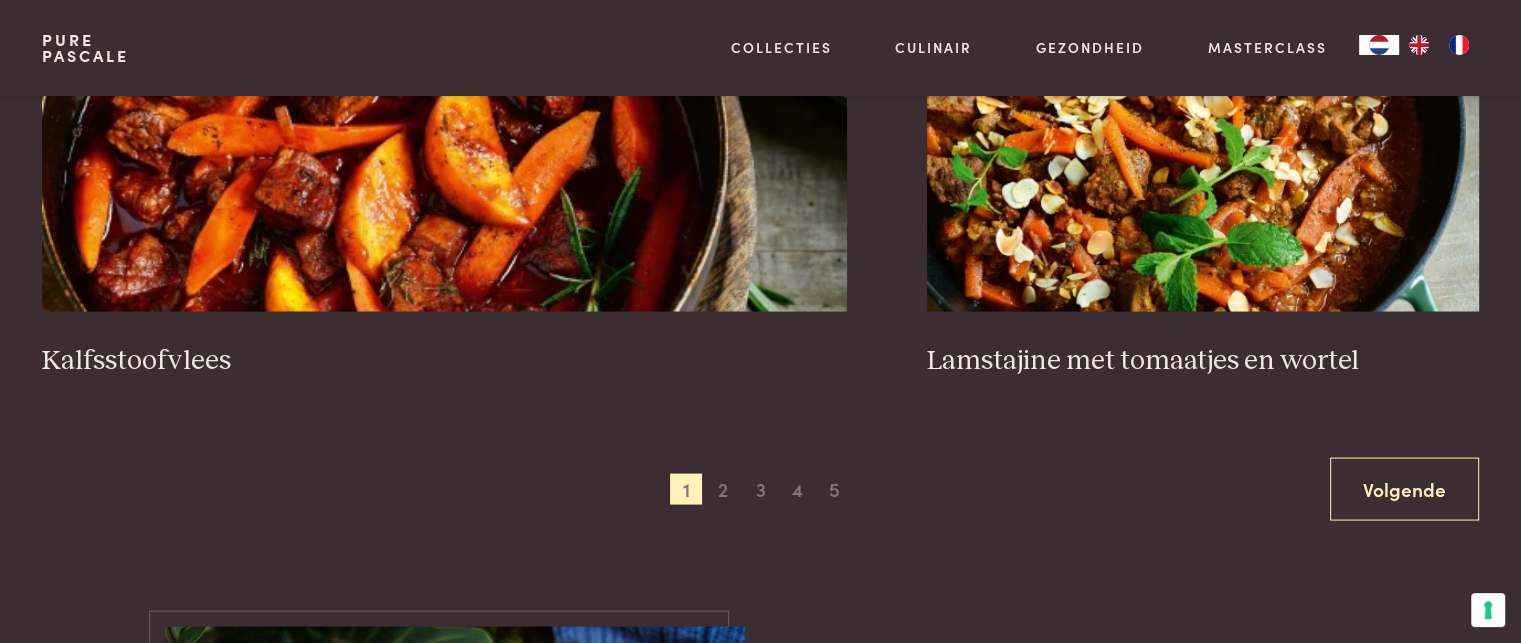 scroll, scrollTop: 4159, scrollLeft: 0, axis: vertical 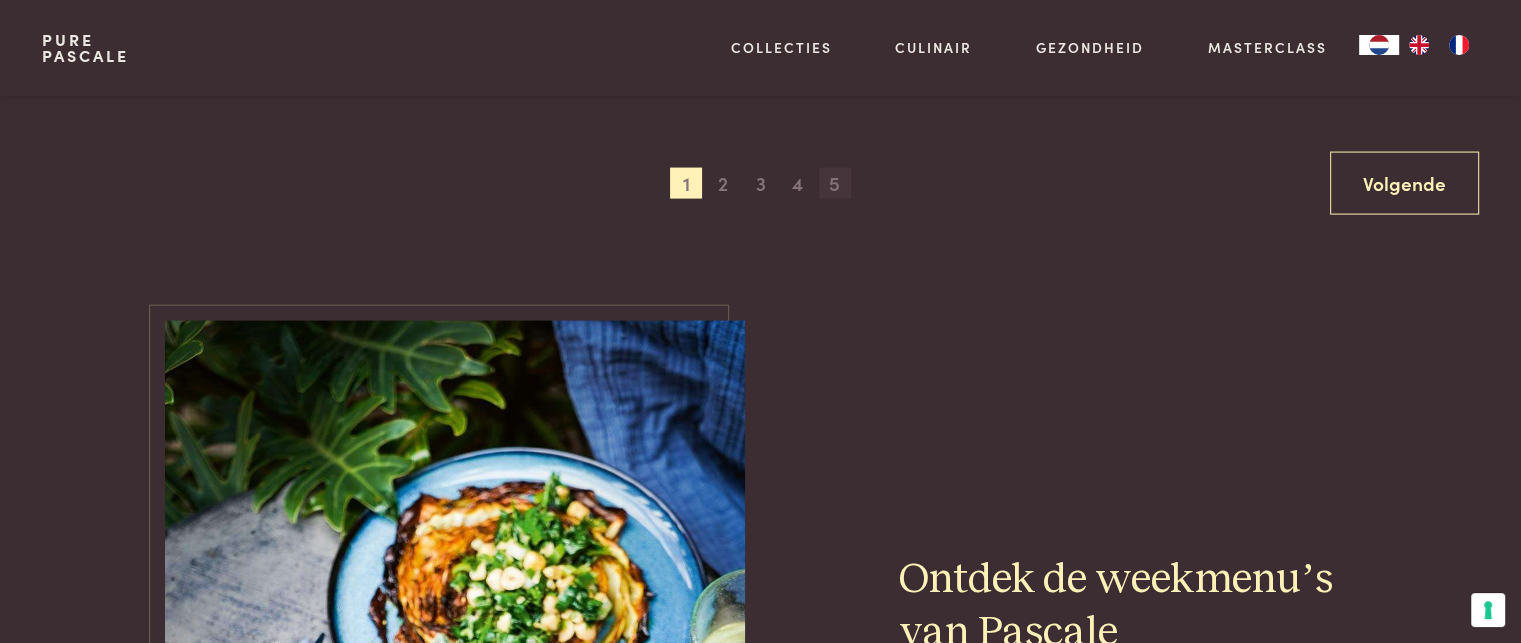 click on "5" at bounding box center (835, 184) 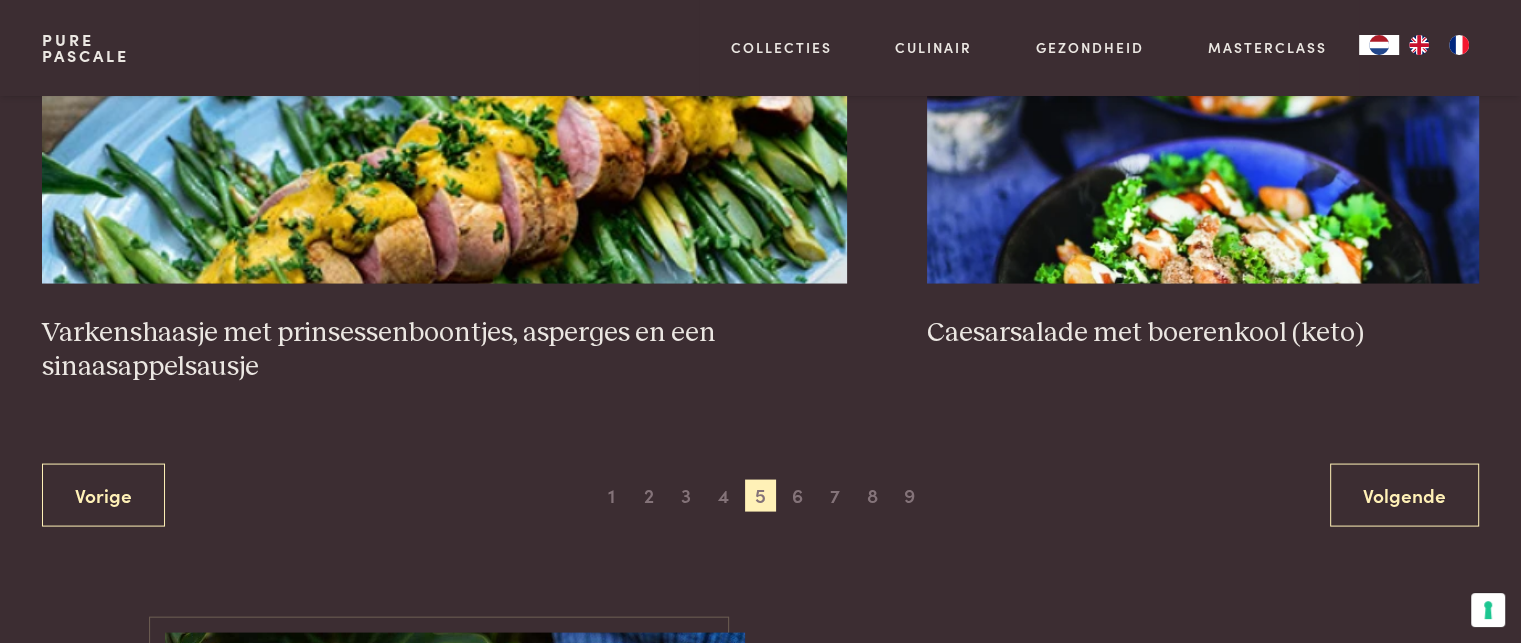 scroll, scrollTop: 3959, scrollLeft: 0, axis: vertical 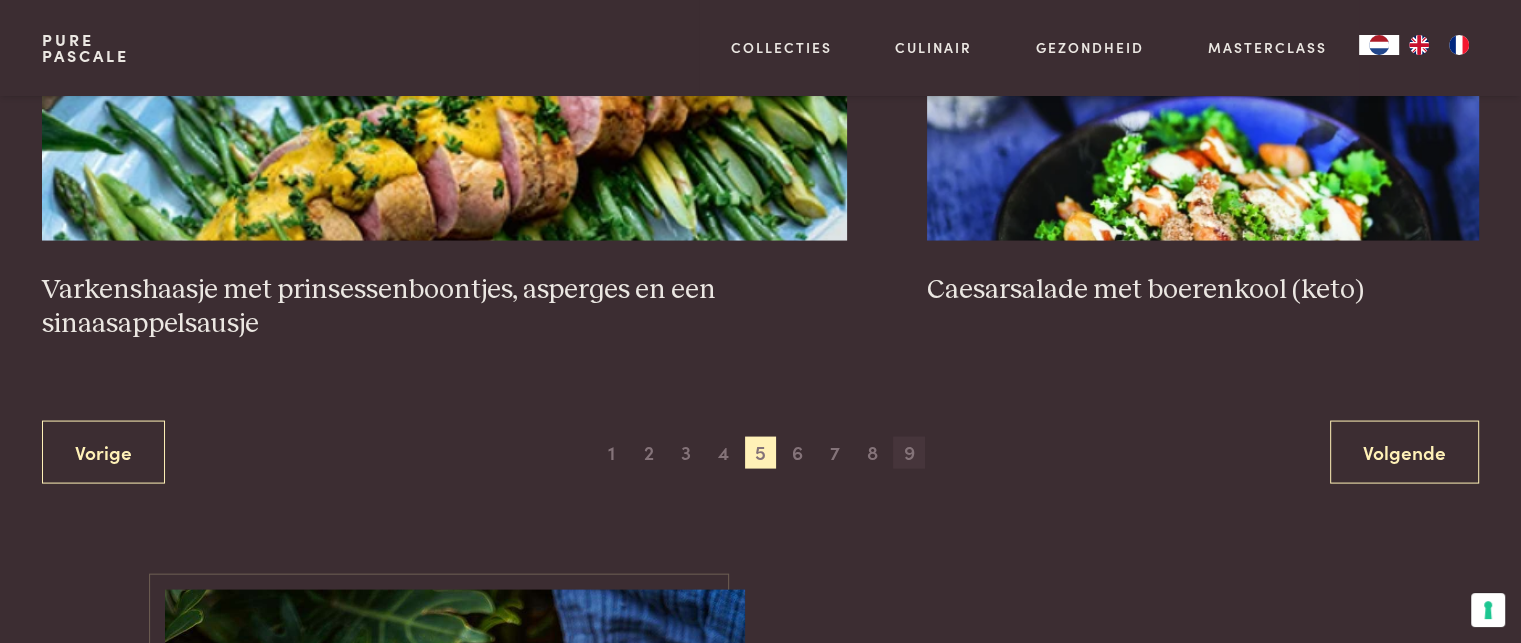 click on "9" at bounding box center [909, 453] 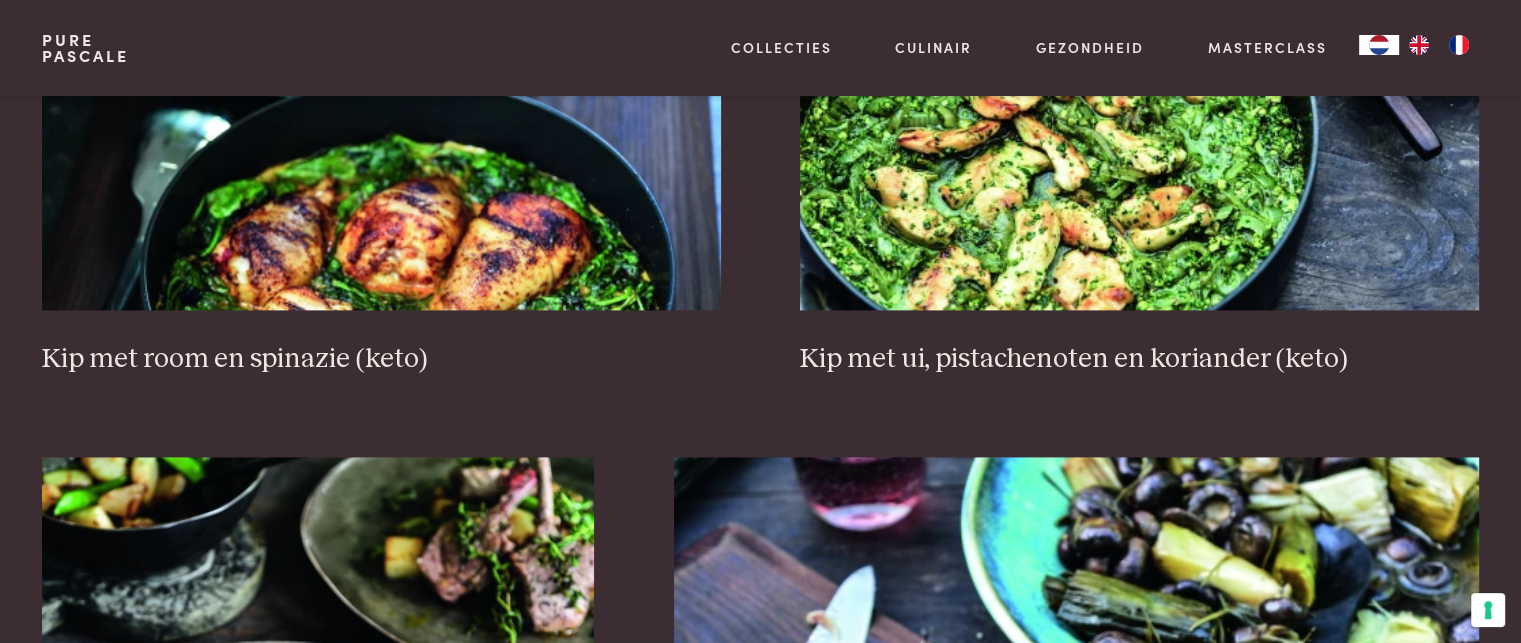 scroll, scrollTop: 2759, scrollLeft: 0, axis: vertical 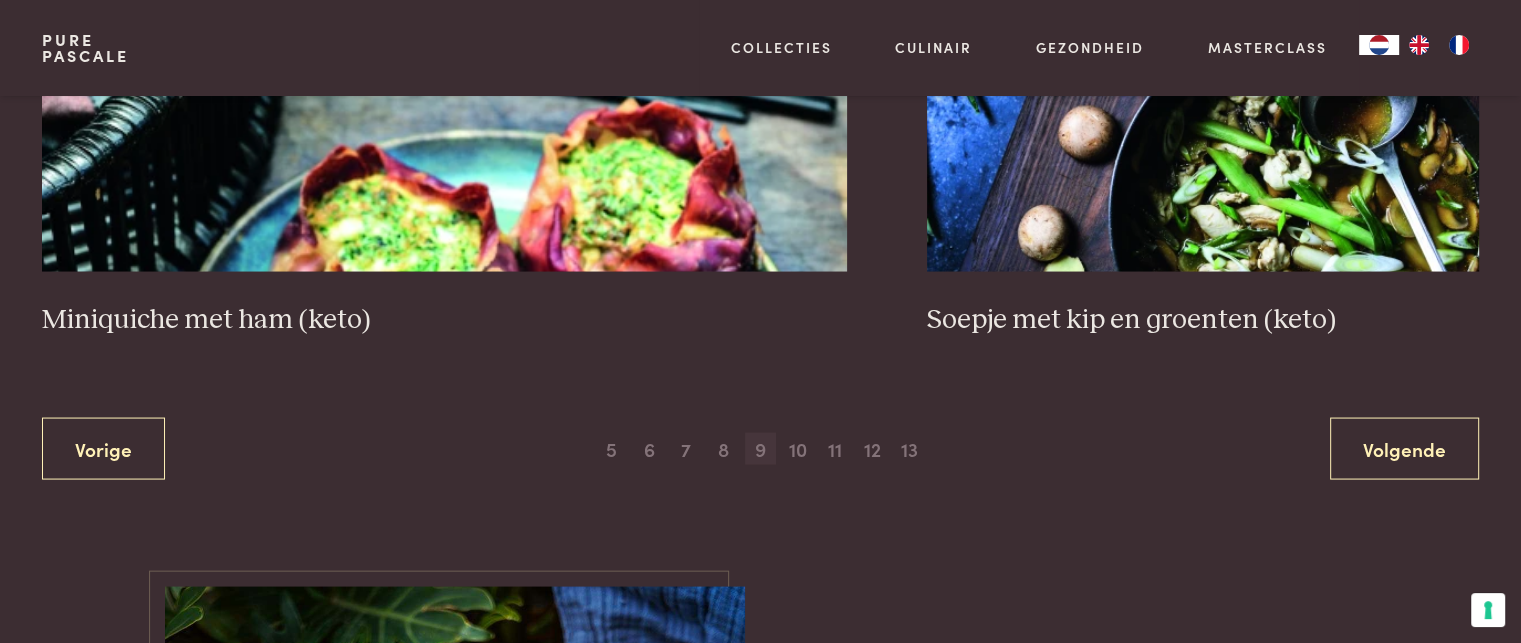 click on "13" at bounding box center [909, 449] 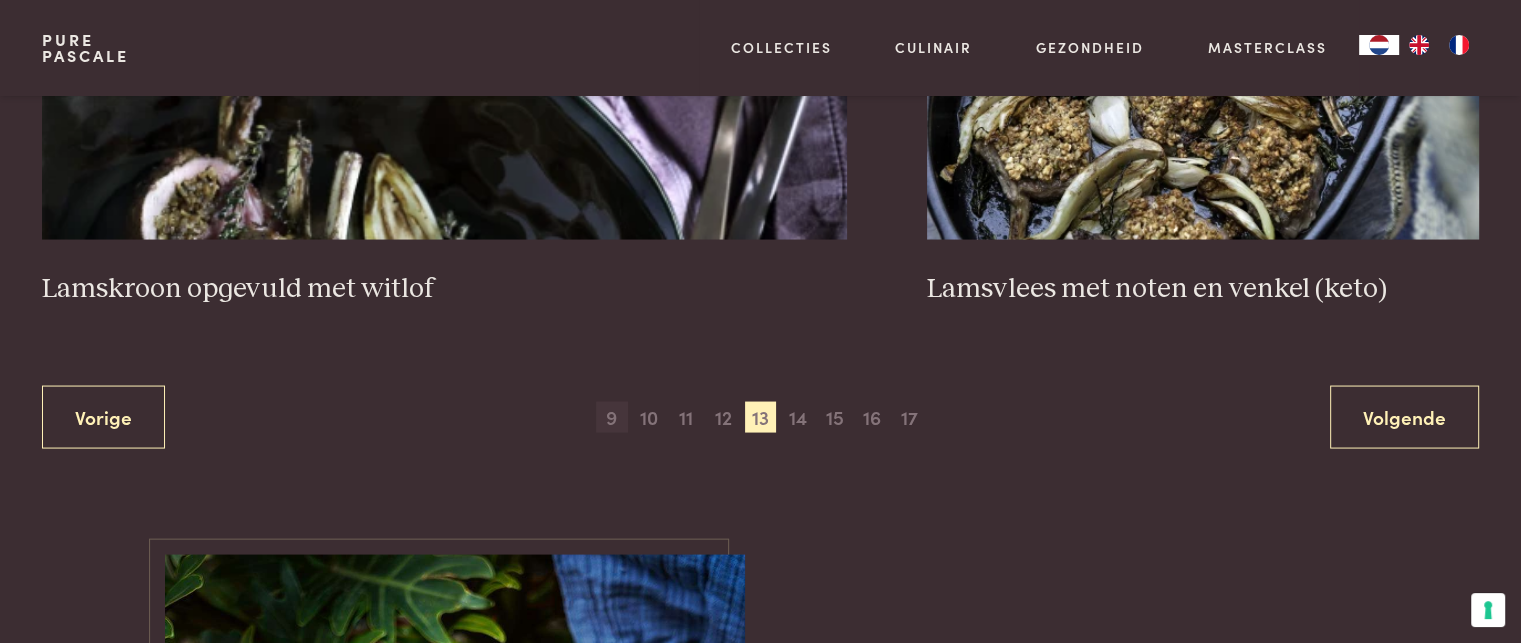 scroll, scrollTop: 3859, scrollLeft: 0, axis: vertical 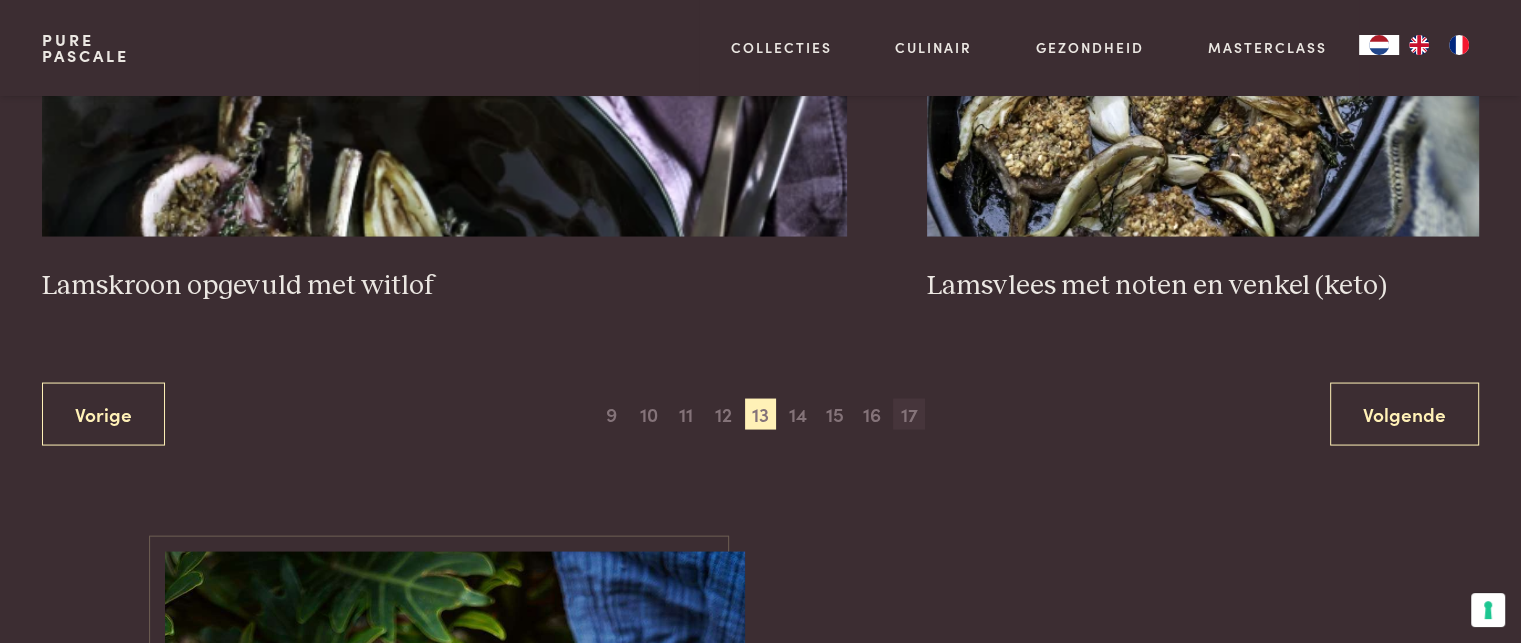 click on "17" at bounding box center (909, 415) 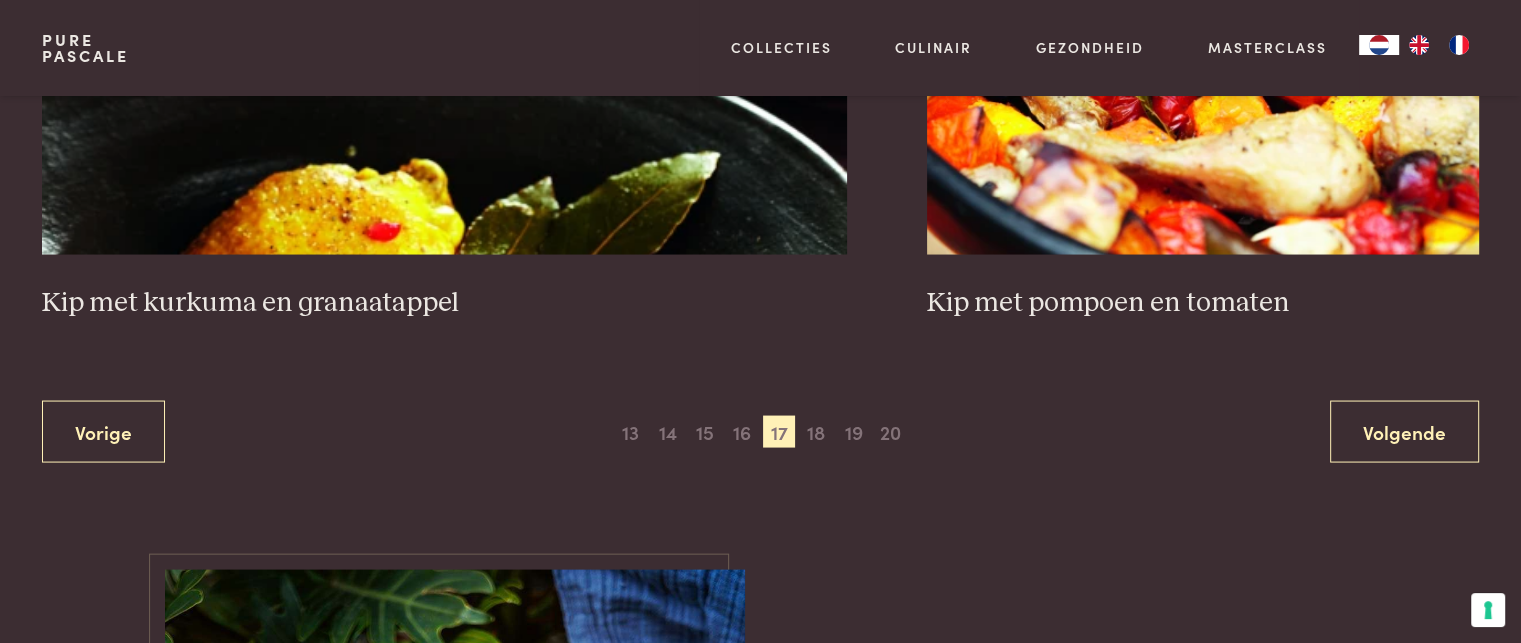 scroll, scrollTop: 3959, scrollLeft: 0, axis: vertical 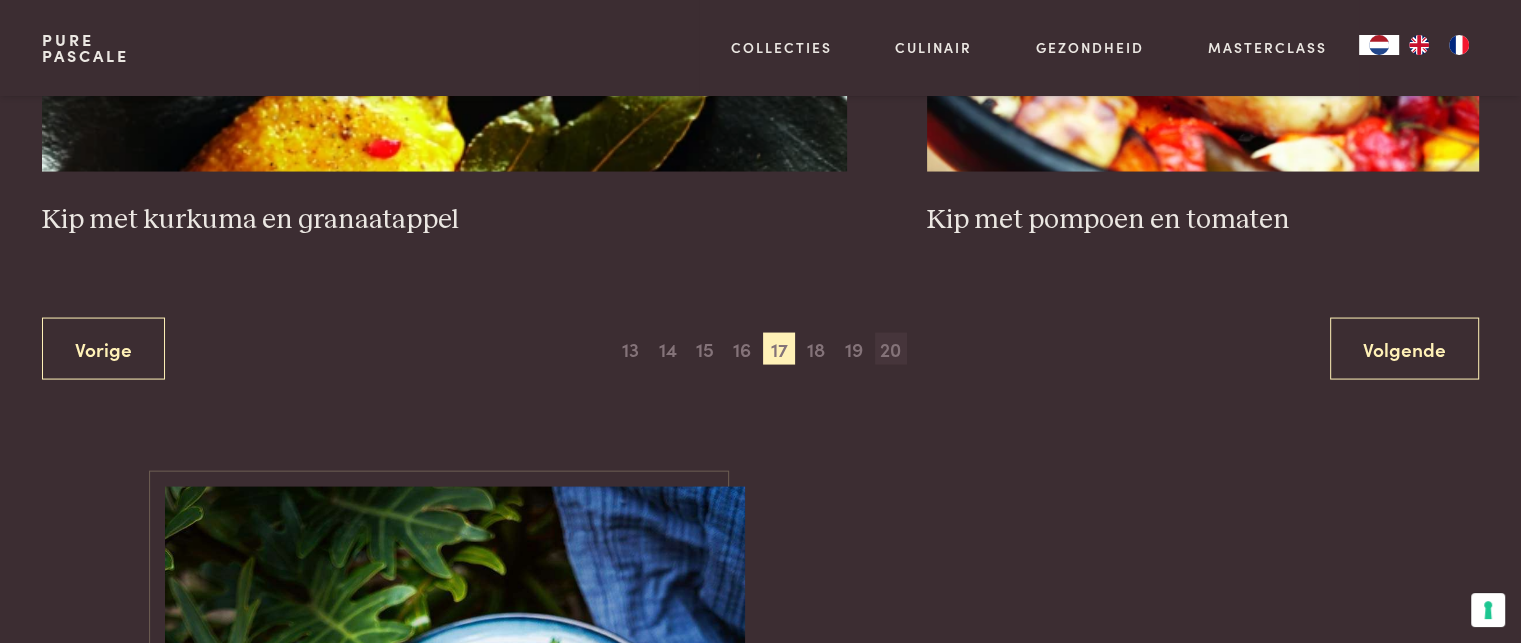 click on "20" at bounding box center (891, 349) 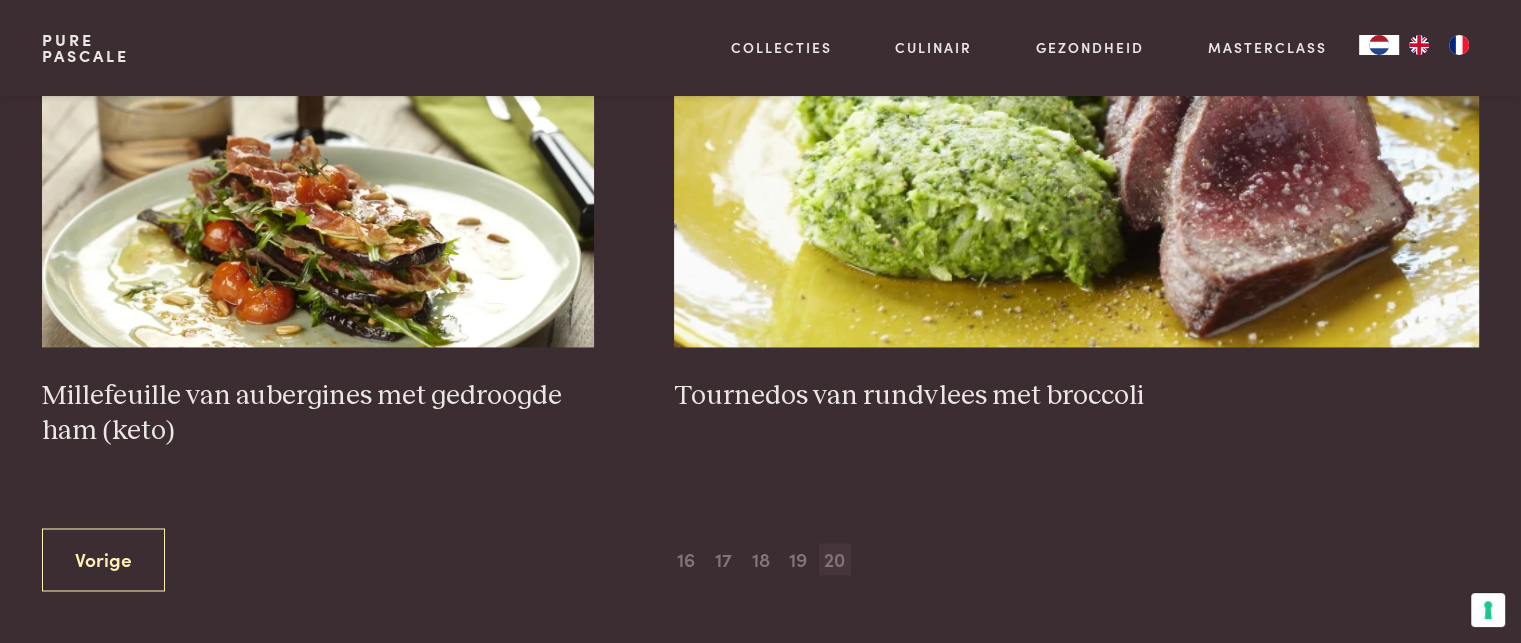 scroll, scrollTop: 3359, scrollLeft: 0, axis: vertical 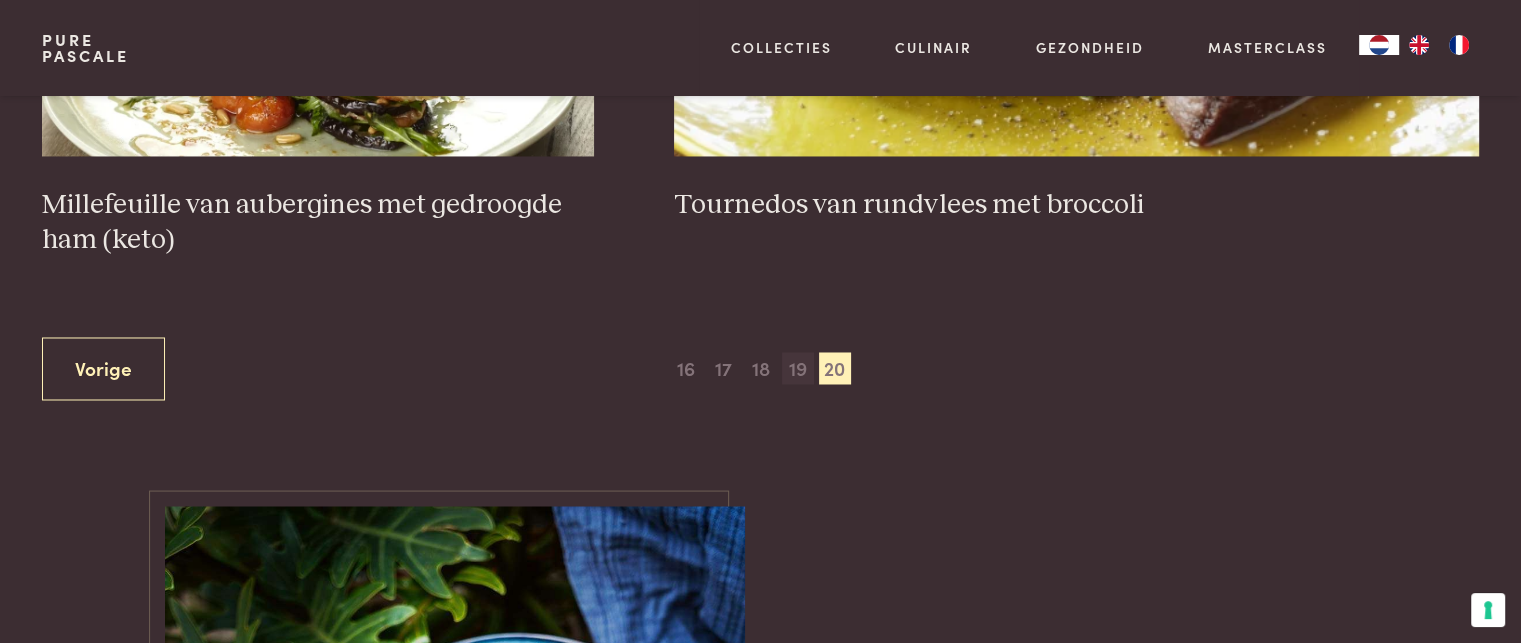 click on "19" at bounding box center (798, 368) 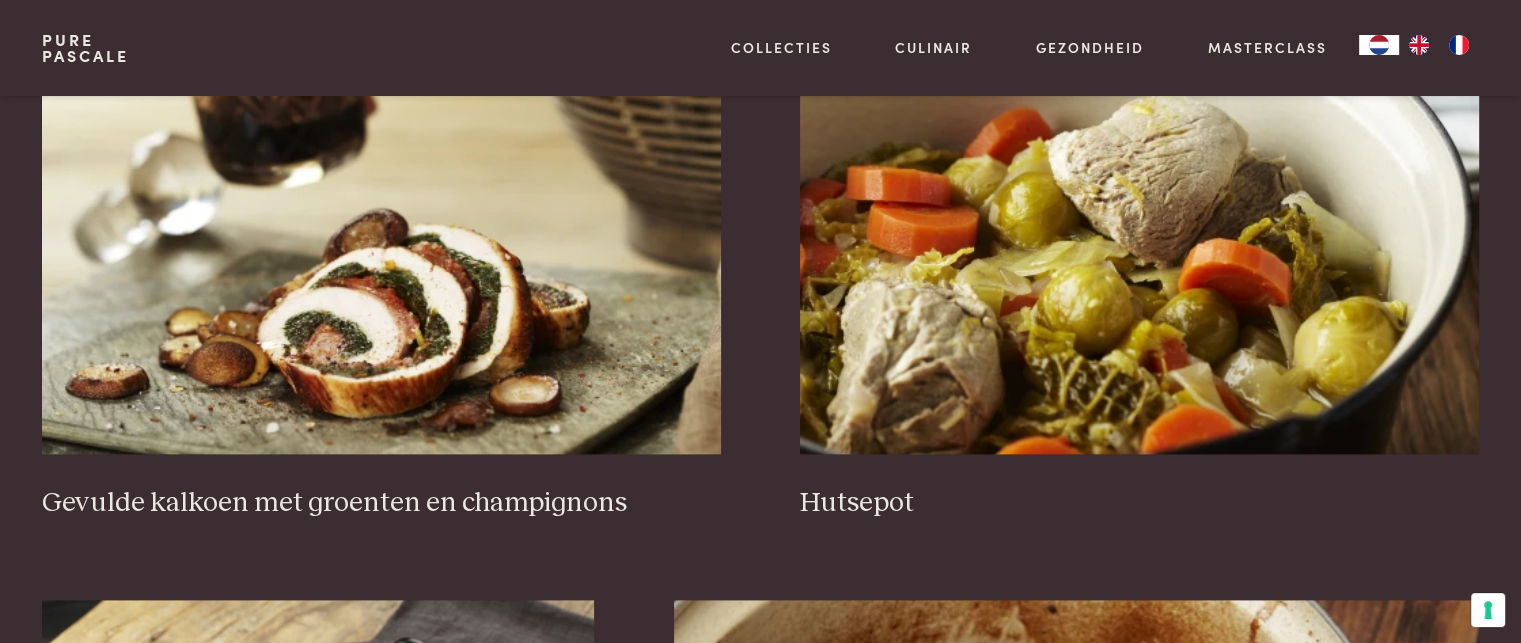 scroll, scrollTop: 2659, scrollLeft: 0, axis: vertical 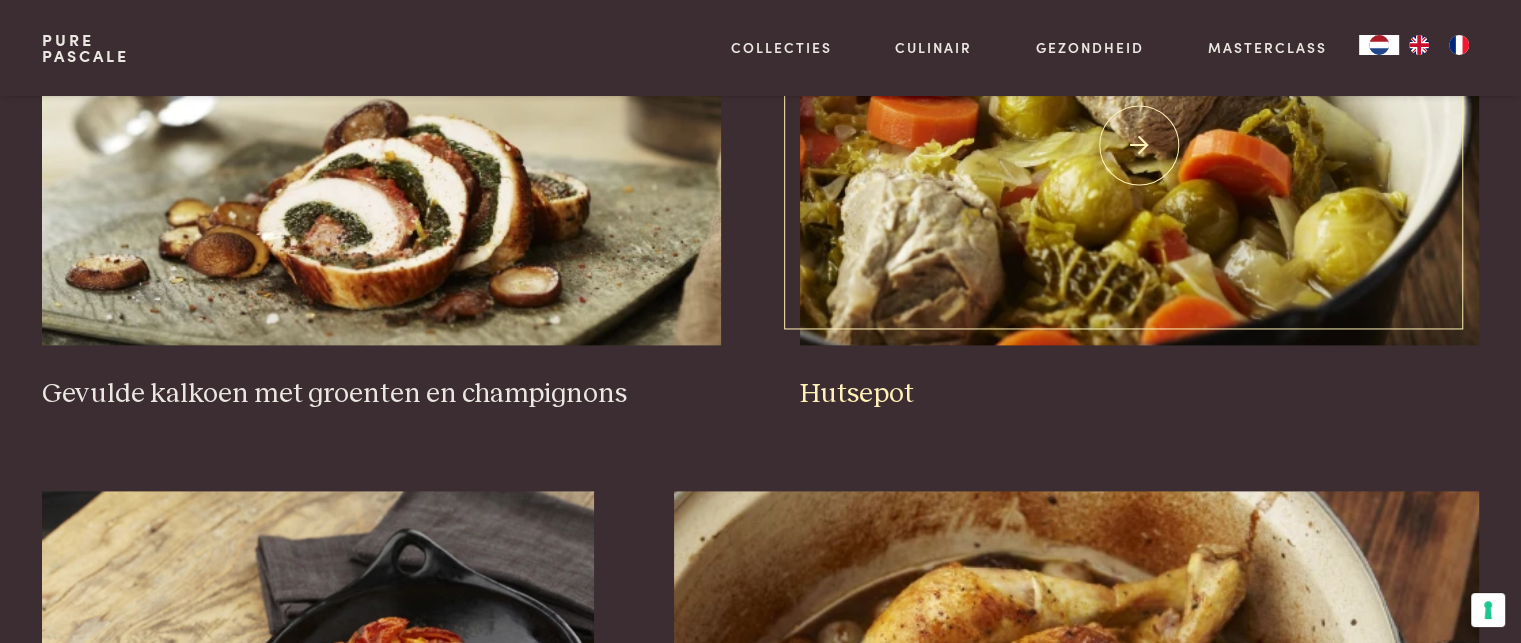 click on "Hutsepot" at bounding box center (1139, 394) 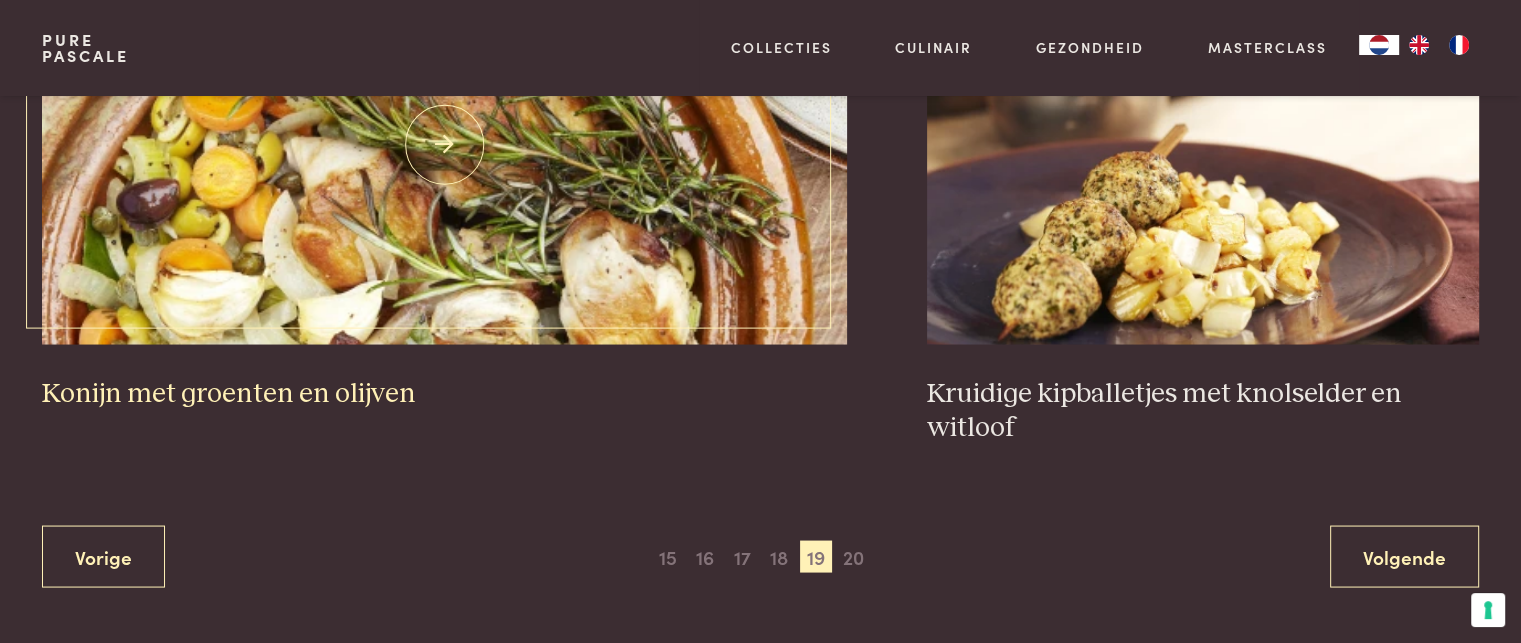 scroll, scrollTop: 3759, scrollLeft: 0, axis: vertical 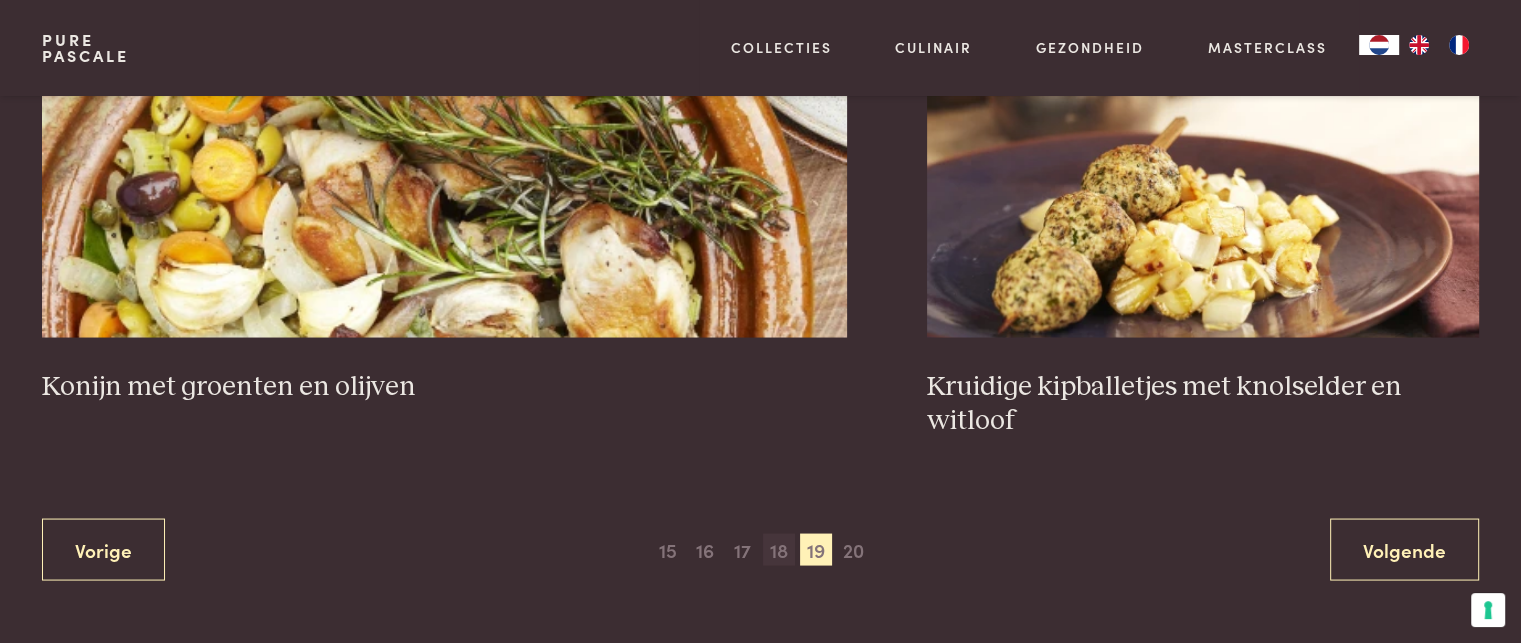 click on "18" at bounding box center [779, 549] 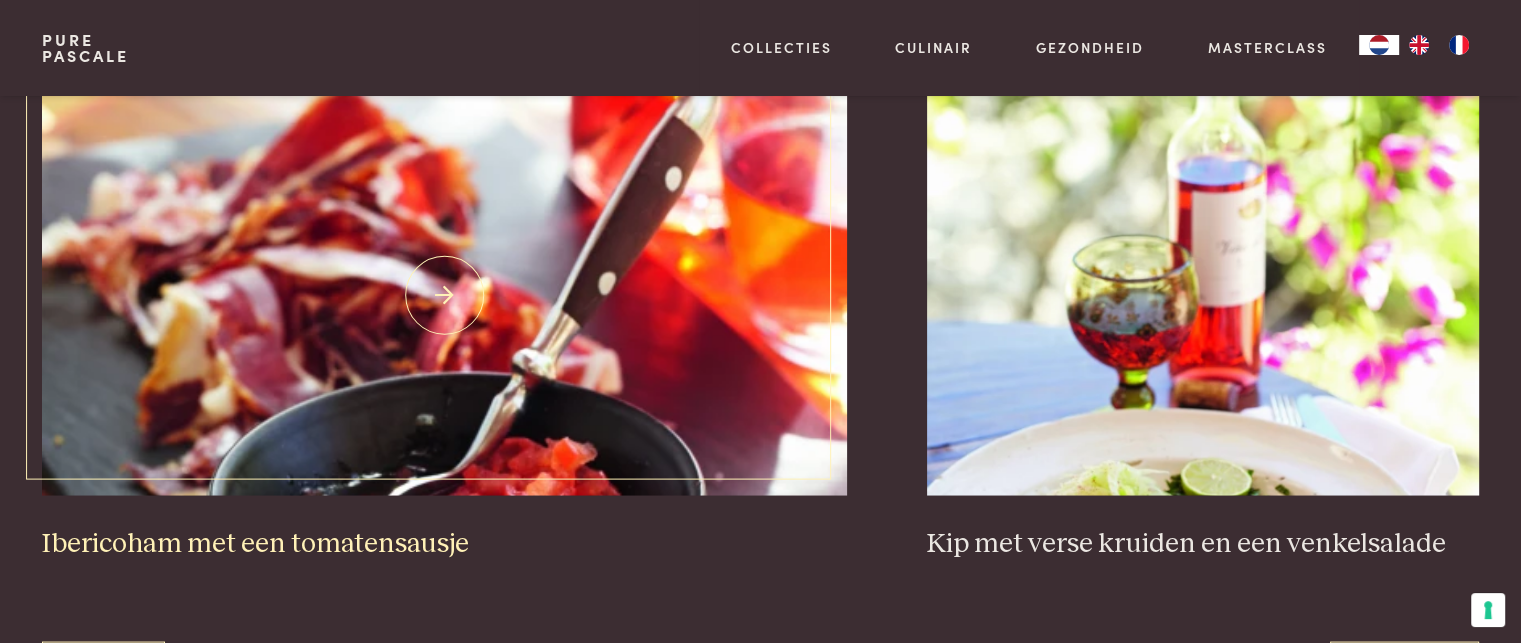 scroll, scrollTop: 3759, scrollLeft: 0, axis: vertical 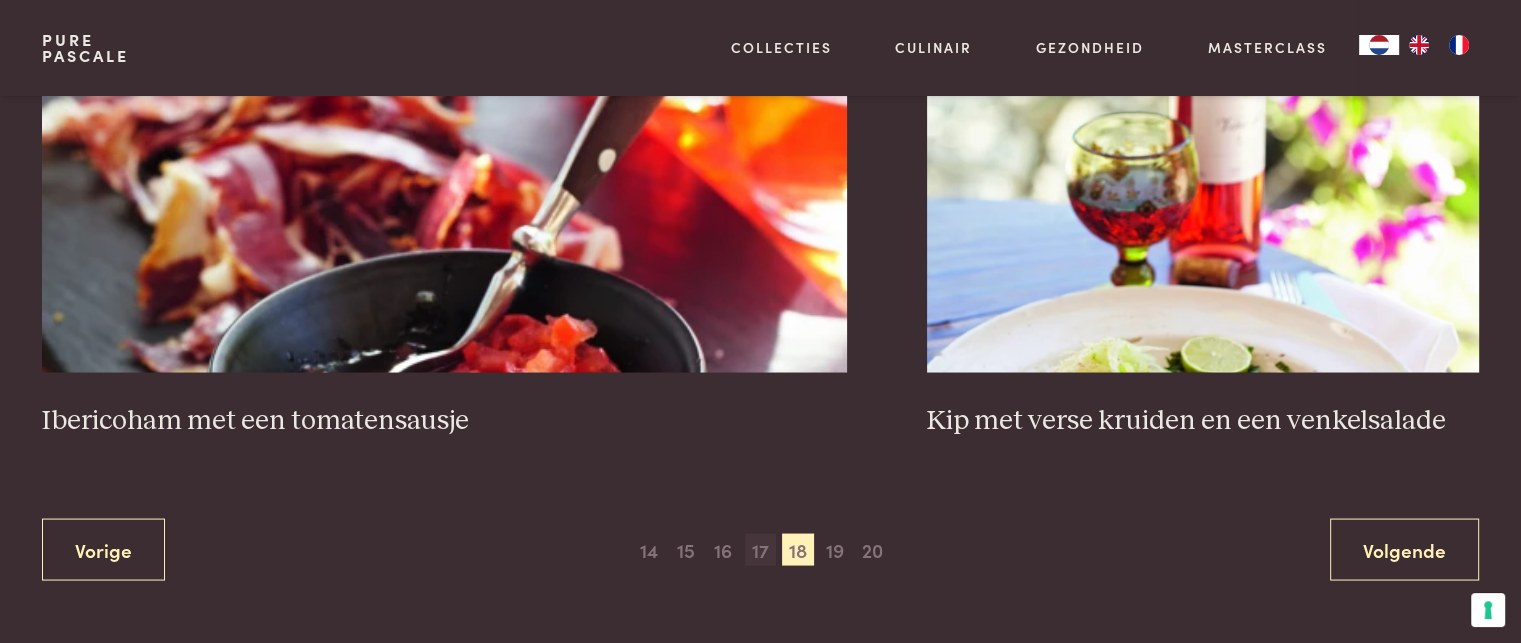 click on "17" at bounding box center [761, 549] 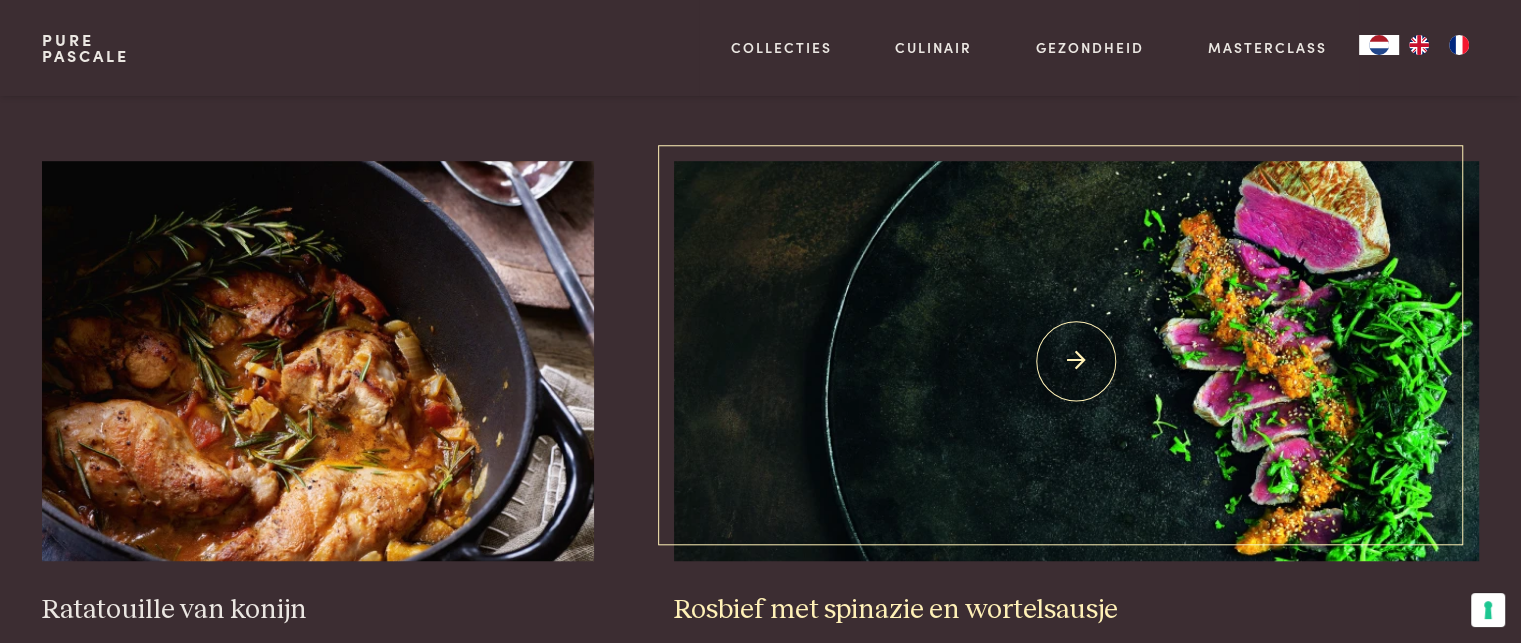 scroll, scrollTop: 1159, scrollLeft: 0, axis: vertical 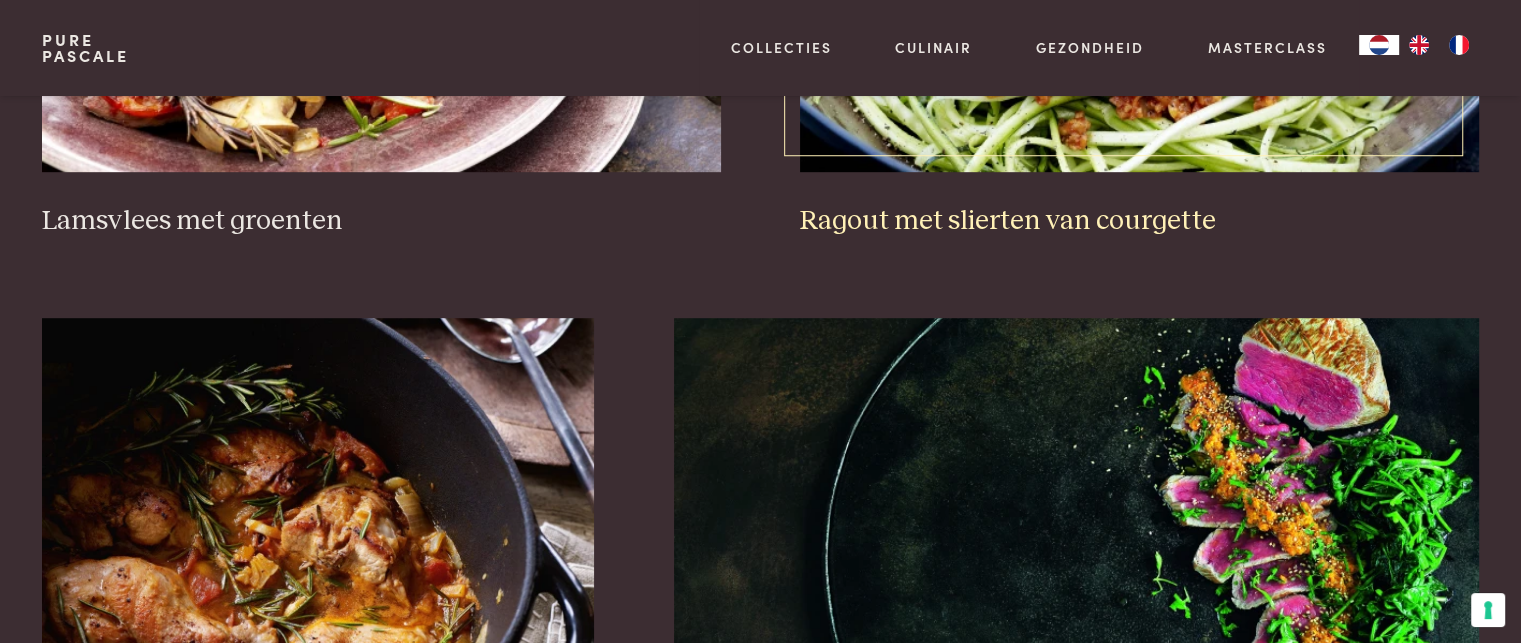 click on "Ragout met slierten van courgette" at bounding box center (1139, 221) 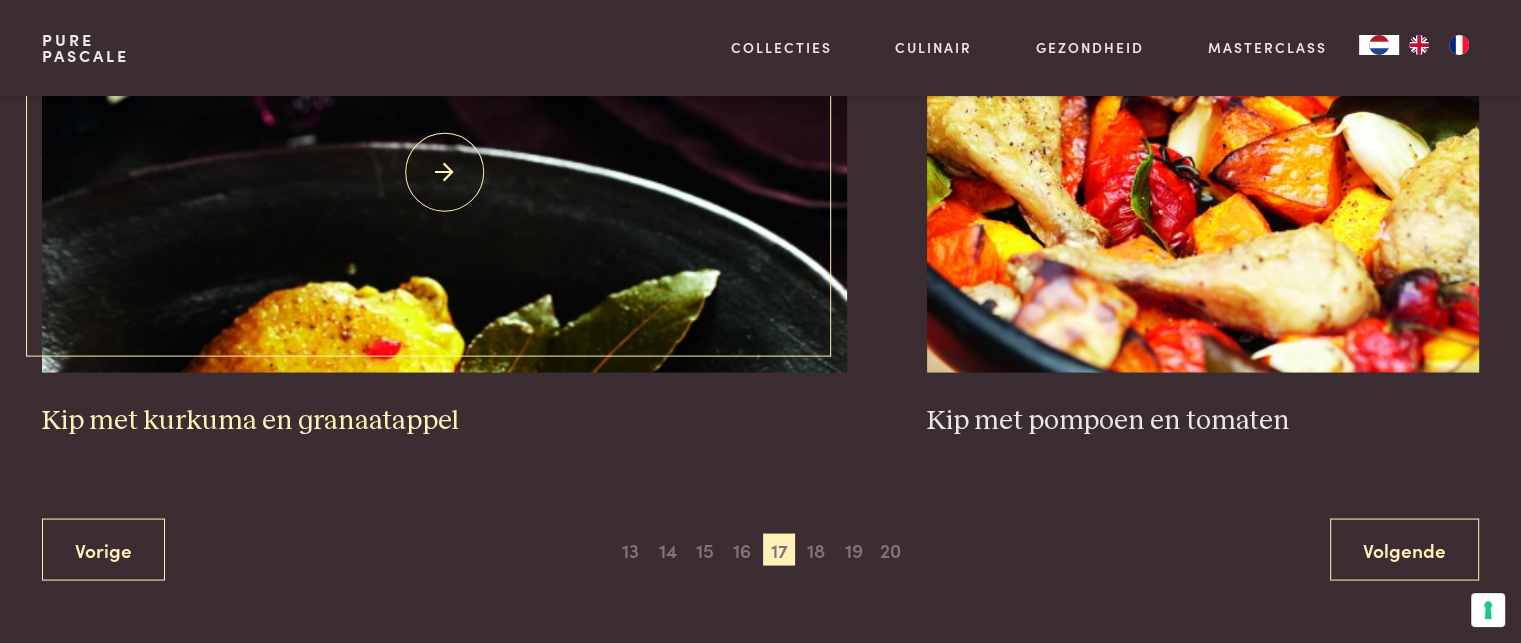 scroll, scrollTop: 3859, scrollLeft: 0, axis: vertical 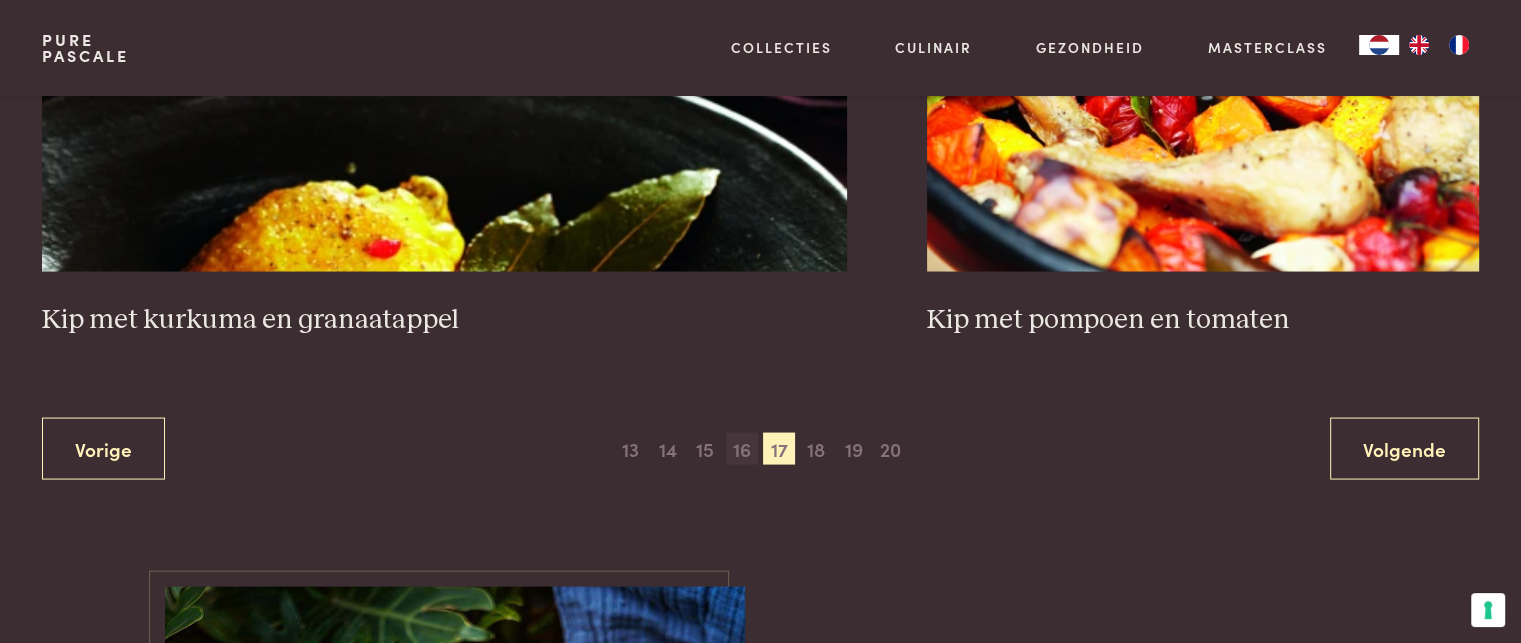 click on "16" at bounding box center [742, 449] 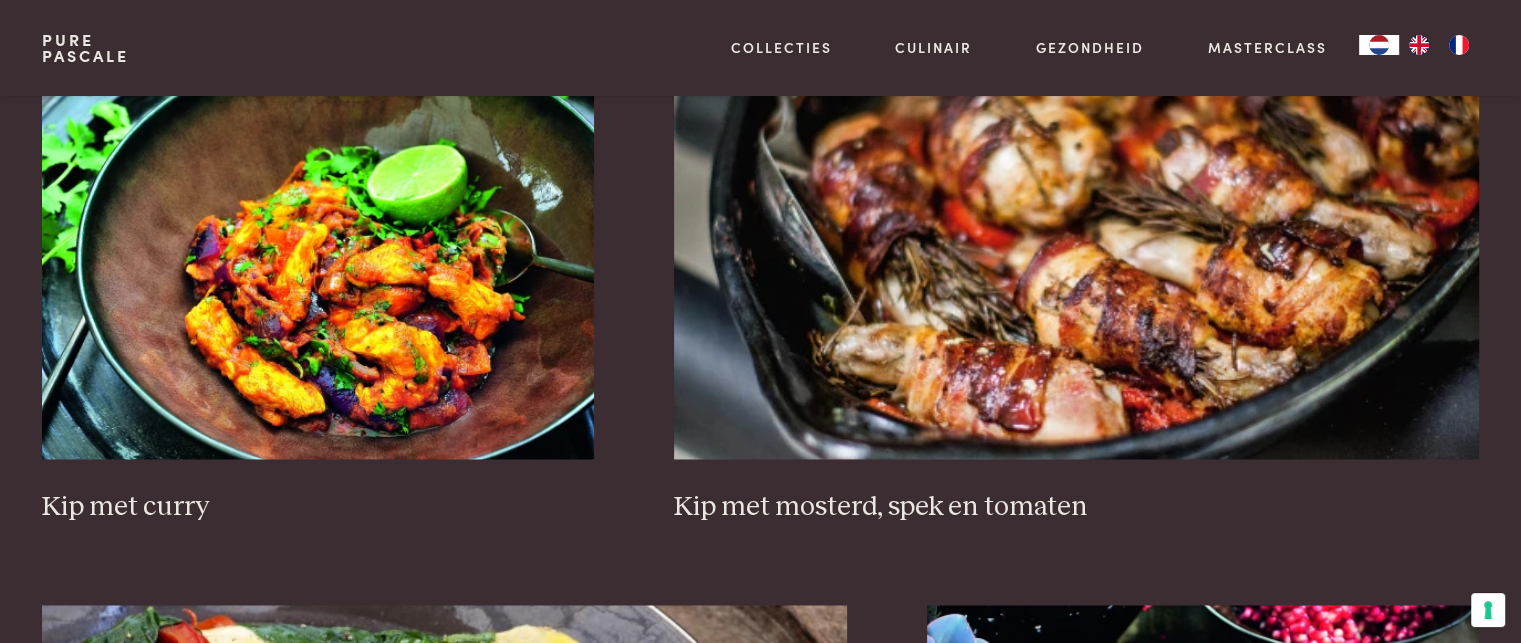 scroll, scrollTop: 3259, scrollLeft: 0, axis: vertical 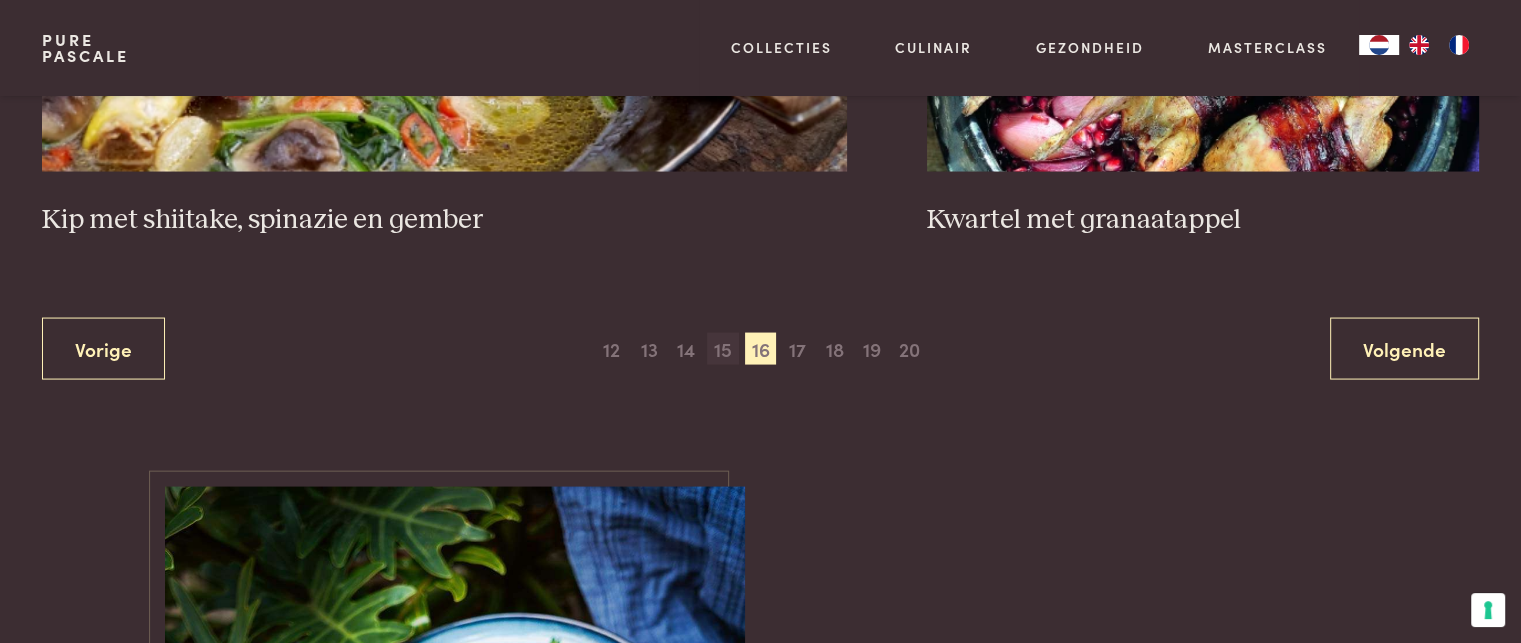 click on "15" at bounding box center [723, 349] 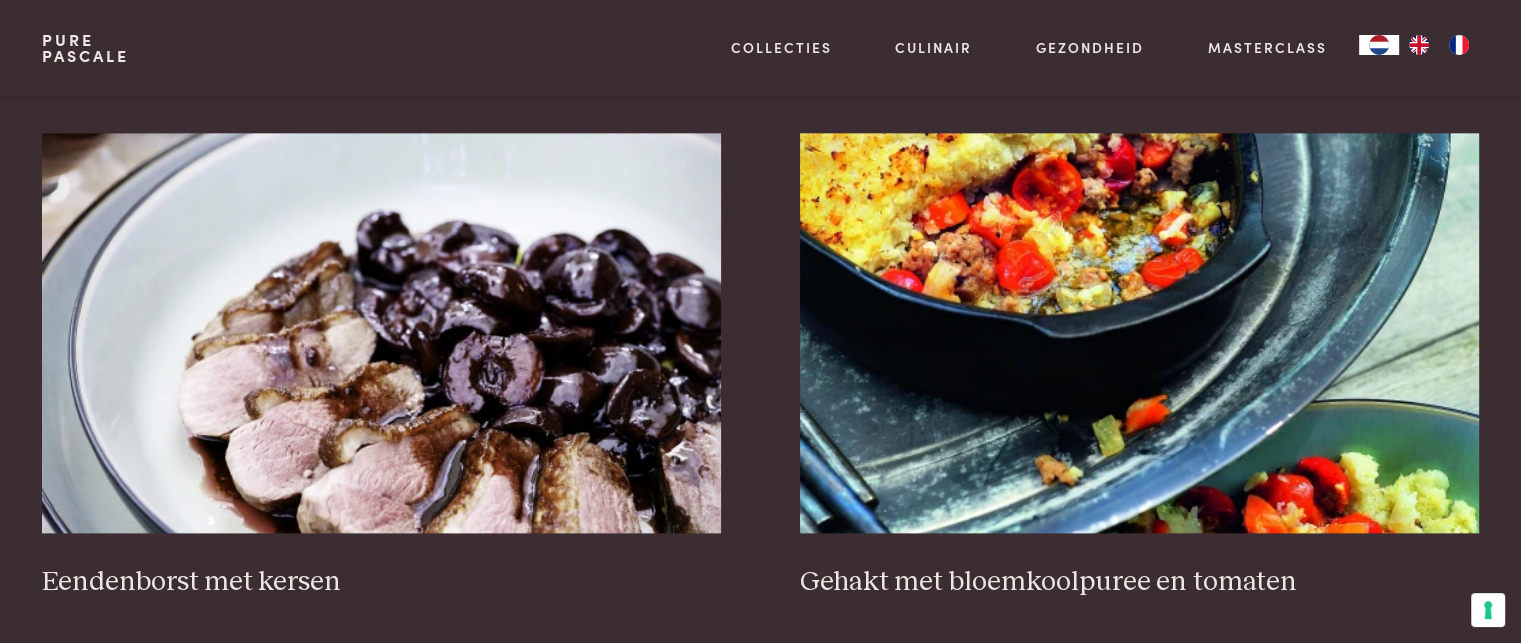 scroll, scrollTop: 2559, scrollLeft: 0, axis: vertical 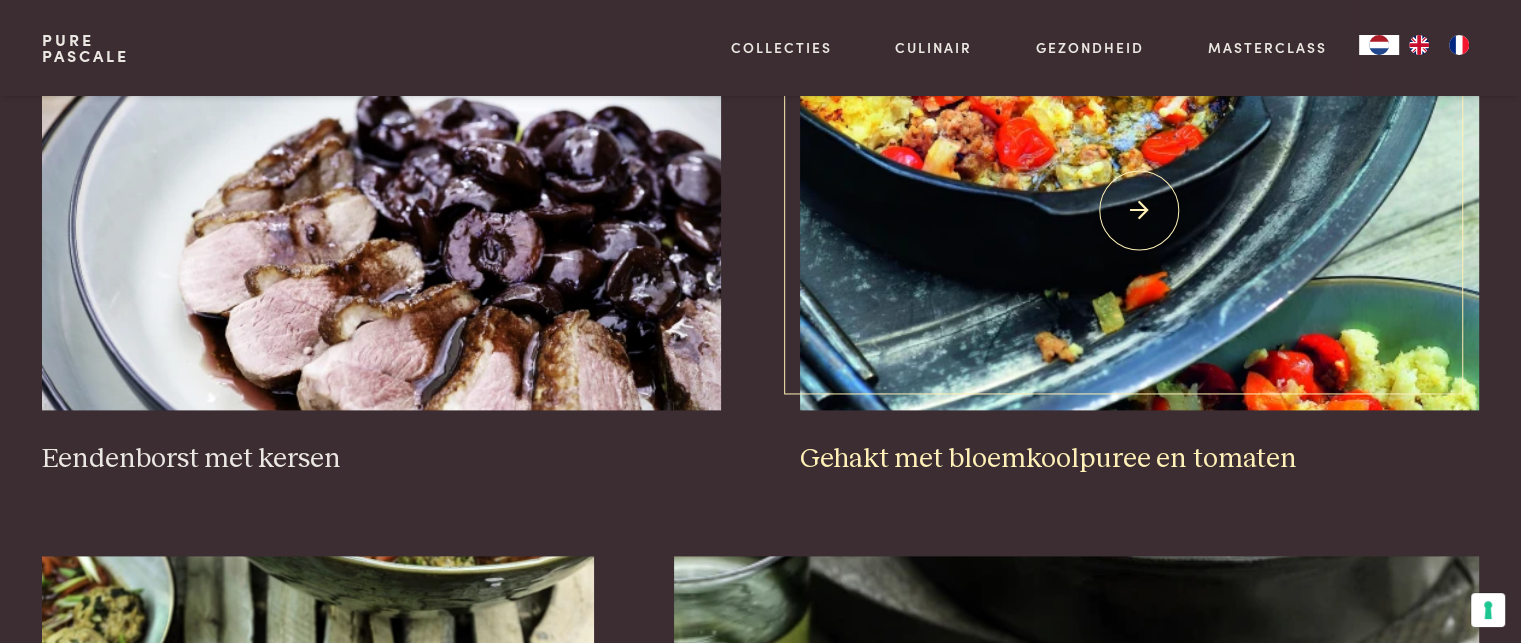 click on "Gehakt met bloemkoolpuree en tomaten" at bounding box center [1139, 459] 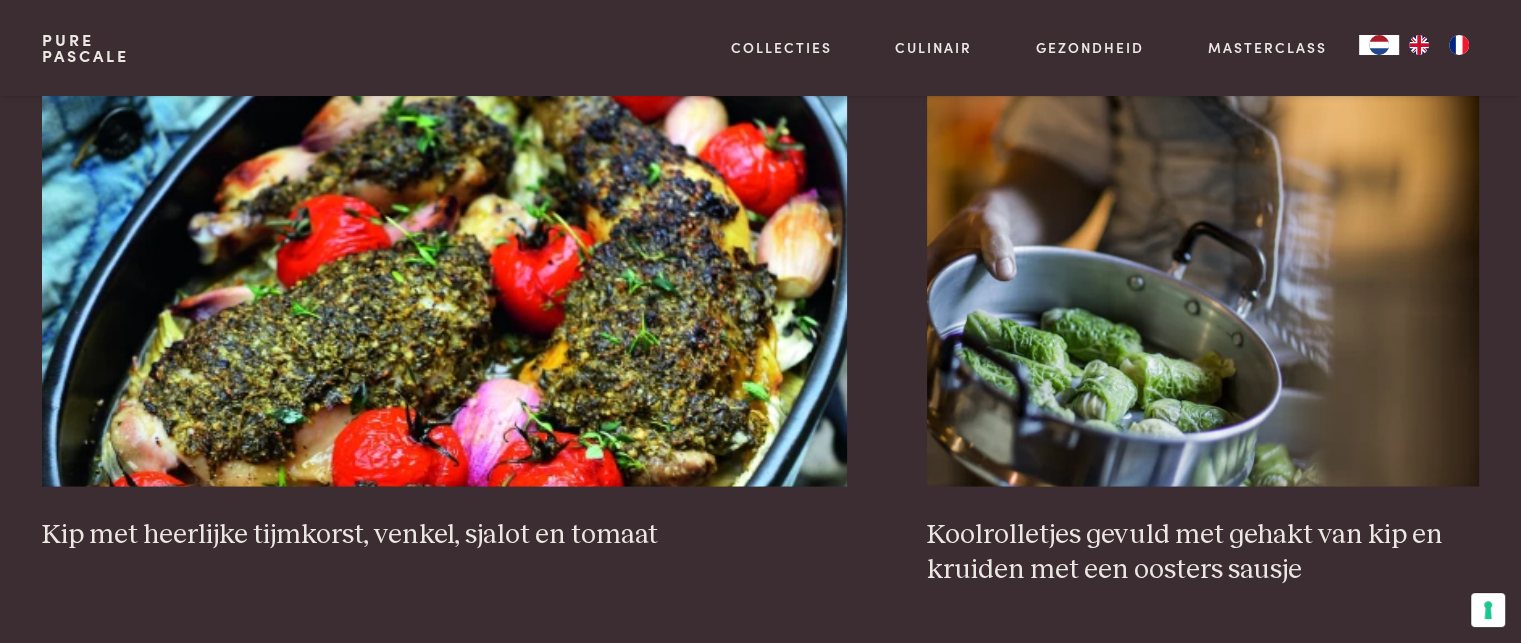 scroll, scrollTop: 3759, scrollLeft: 0, axis: vertical 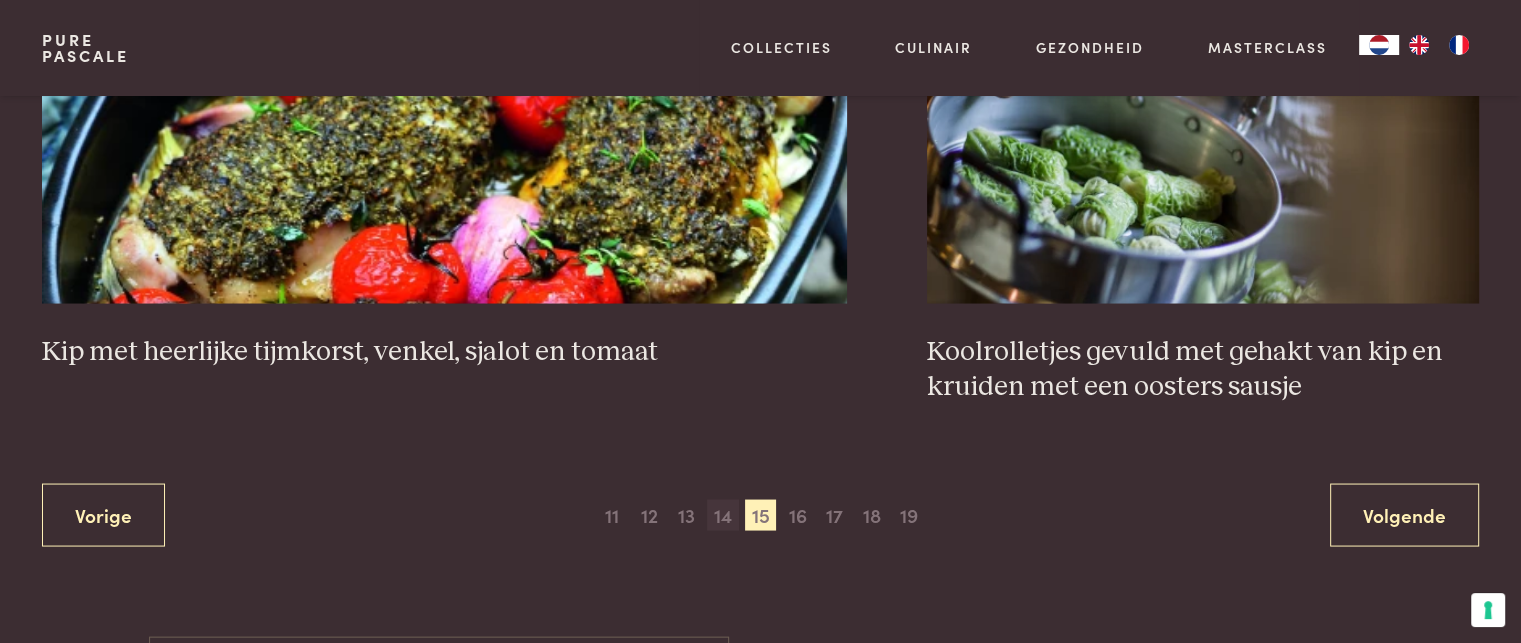 click on "14" at bounding box center (723, 515) 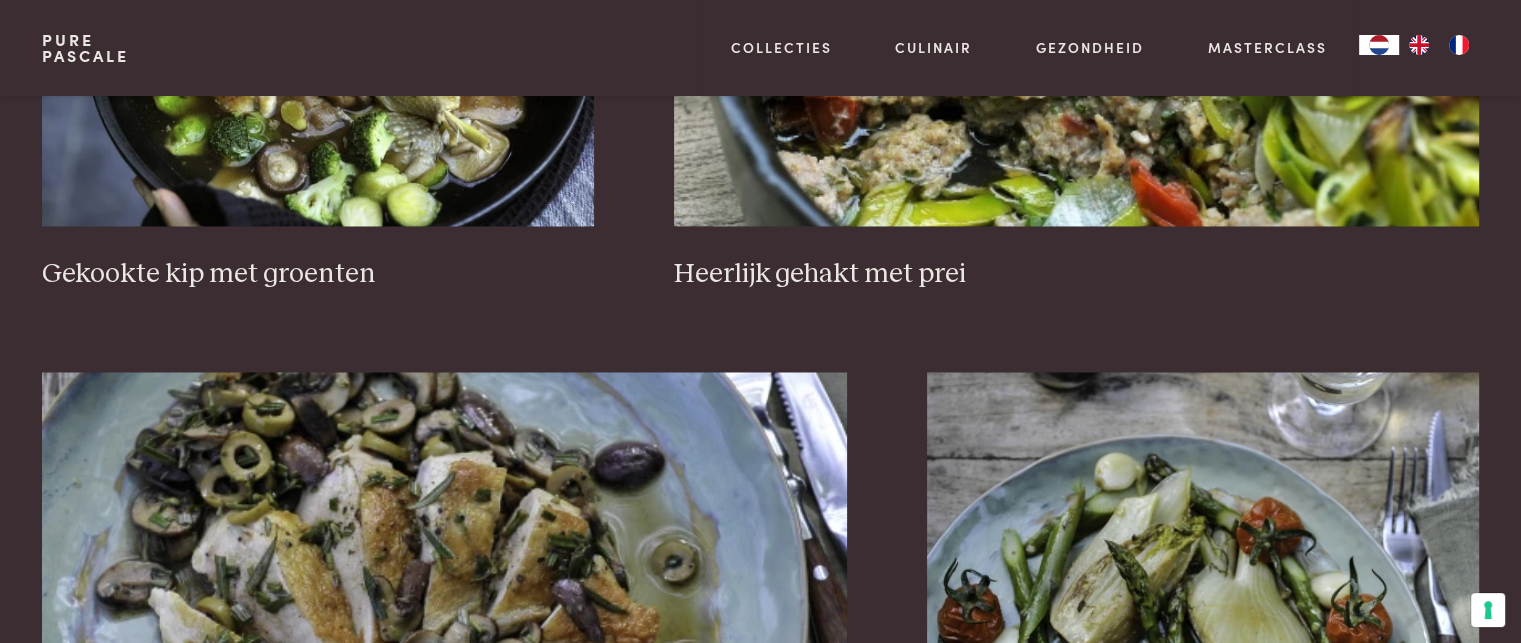 scroll, scrollTop: 3159, scrollLeft: 0, axis: vertical 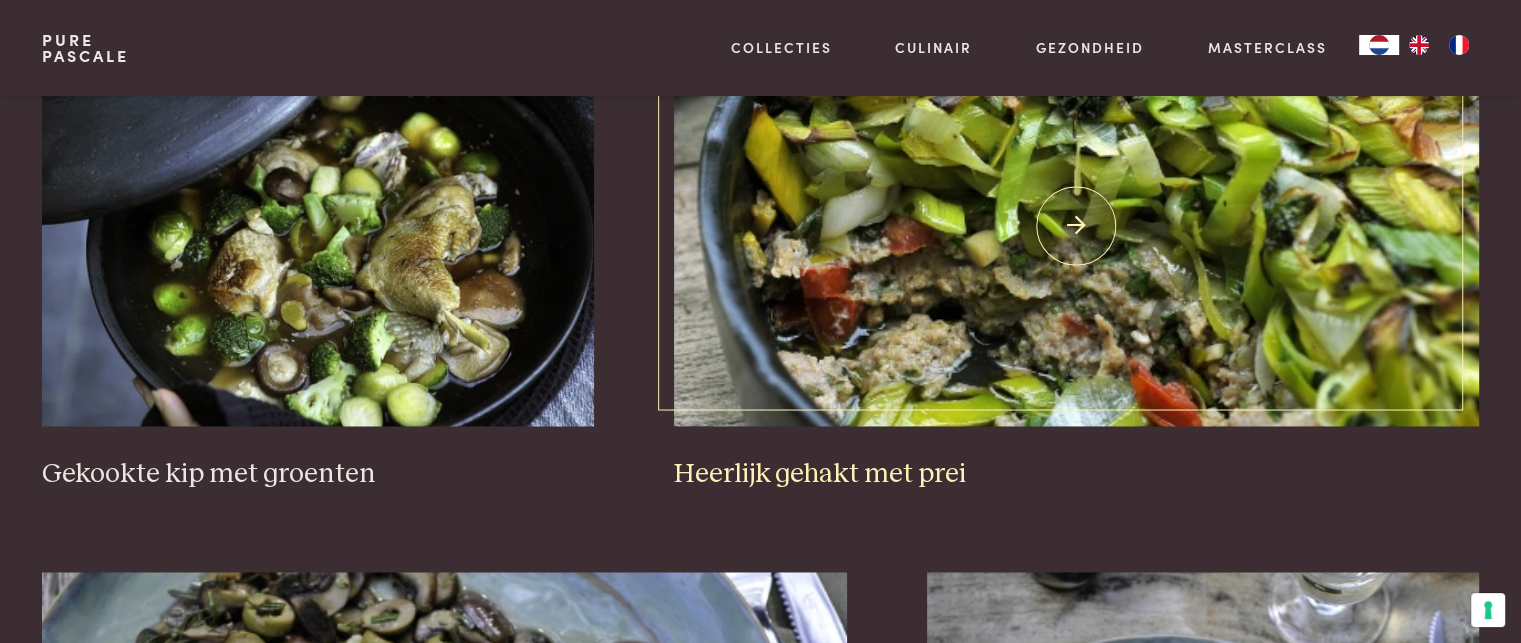 click on "Heerlijk gehakt met prei" at bounding box center [1076, 474] 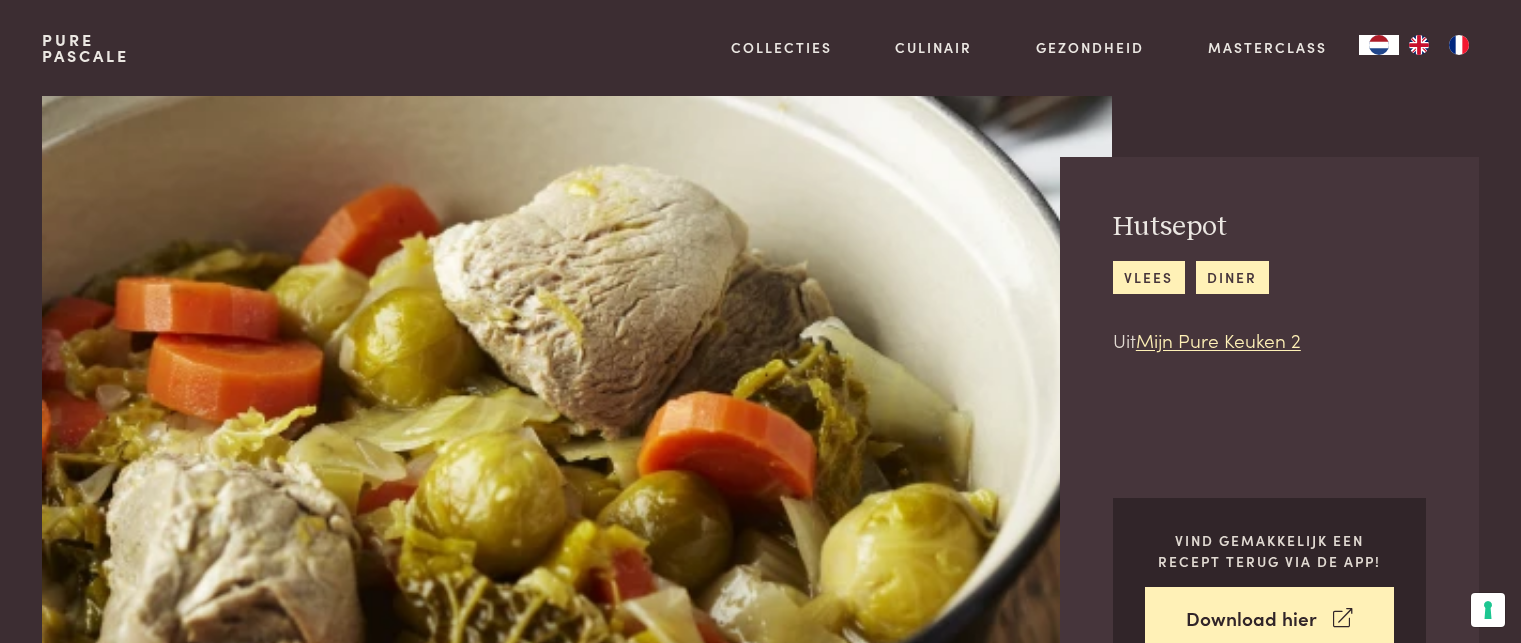 scroll, scrollTop: 0, scrollLeft: 0, axis: both 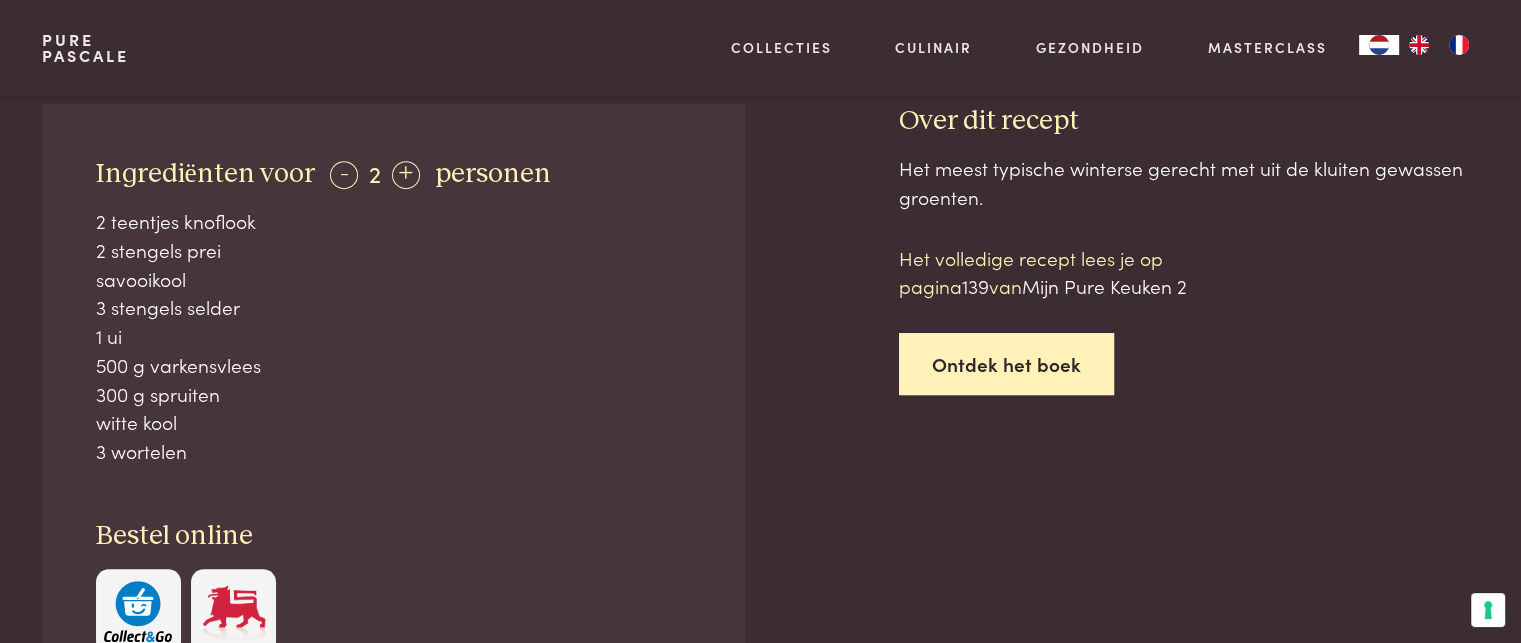 click on "Ontdek het boek" at bounding box center (1006, 364) 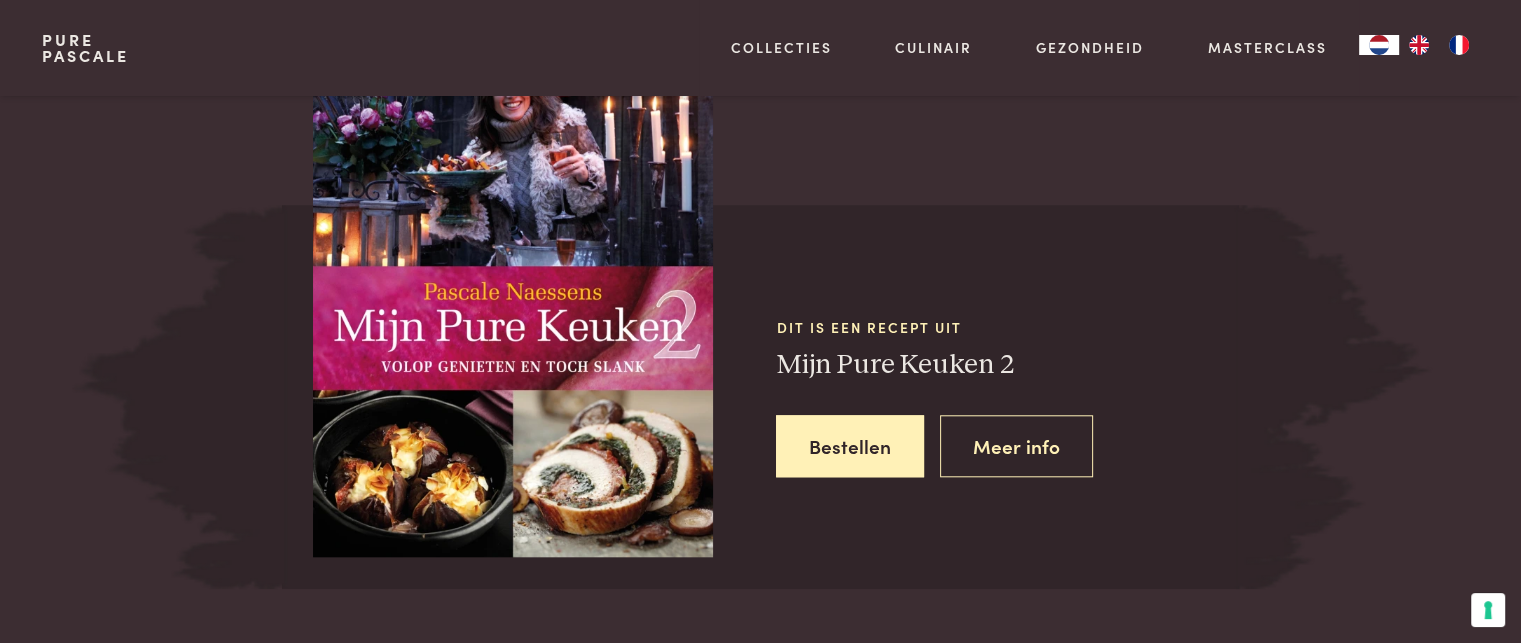 scroll, scrollTop: 1854, scrollLeft: 0, axis: vertical 